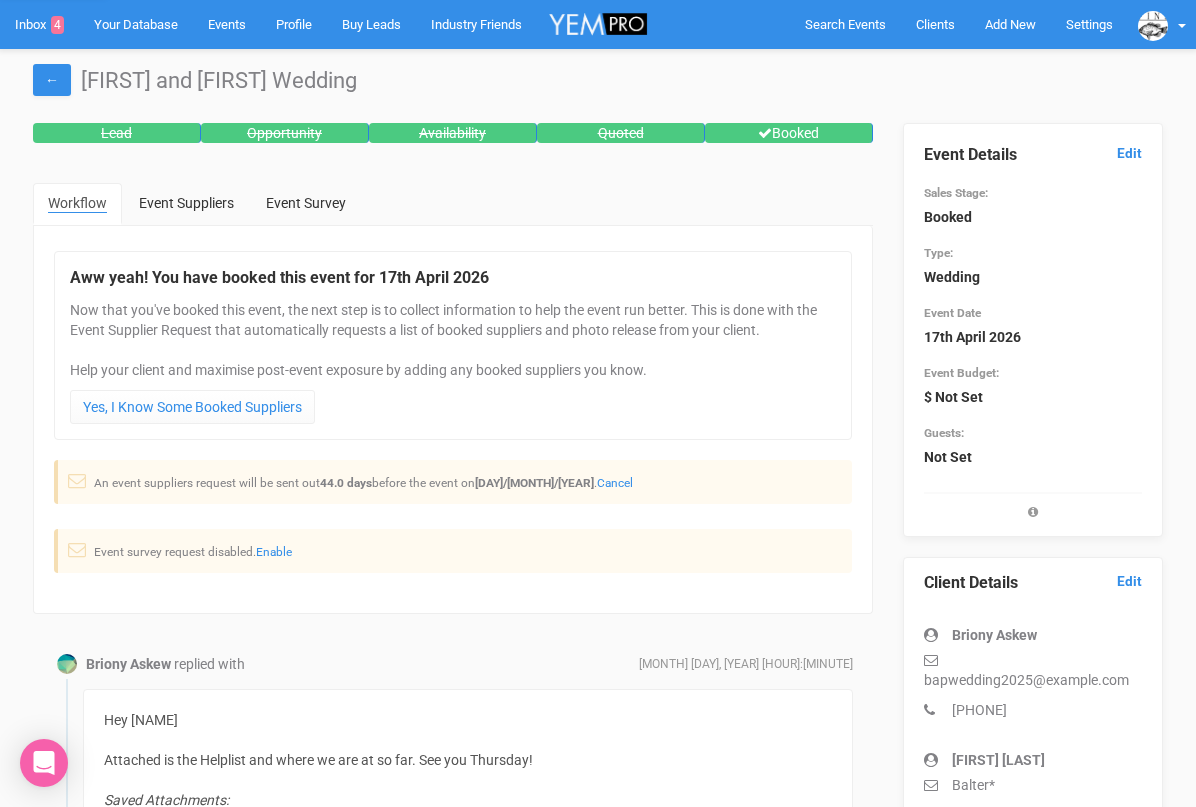 scroll, scrollTop: 568, scrollLeft: 0, axis: vertical 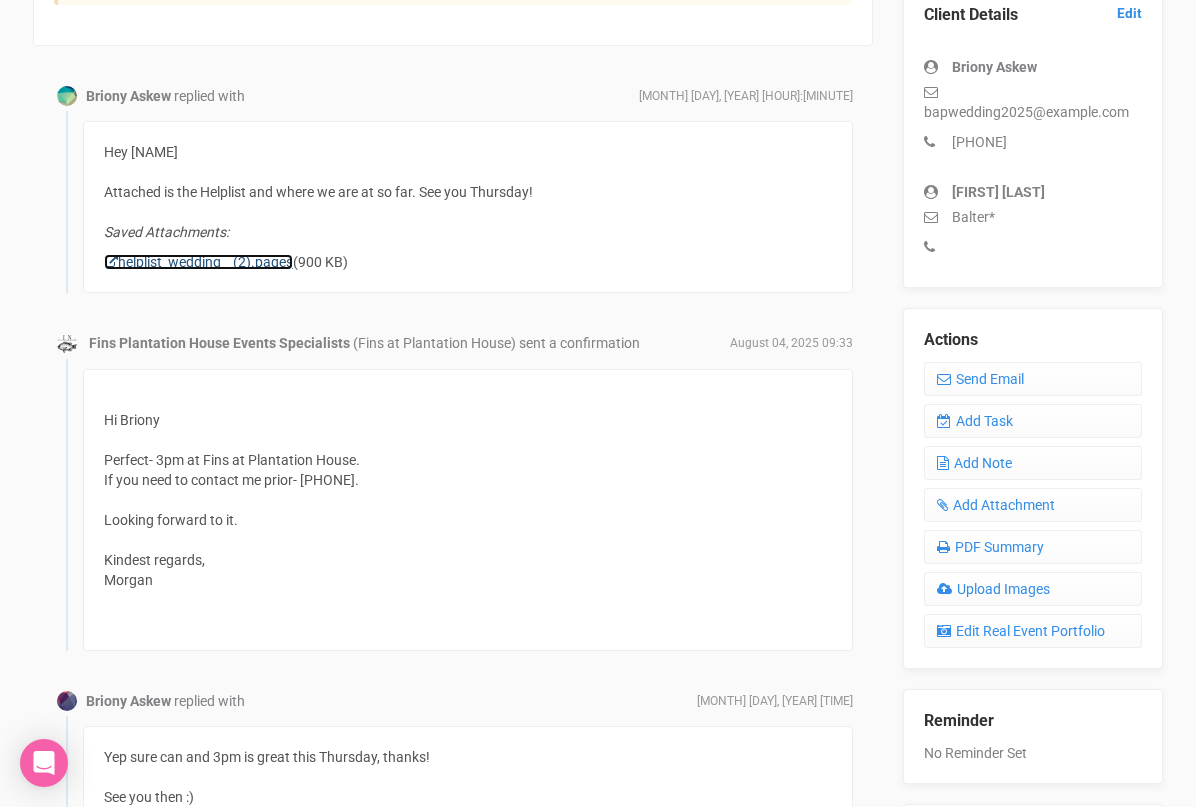 click on "helplist_wedding__(2).pages" at bounding box center (198, 262) 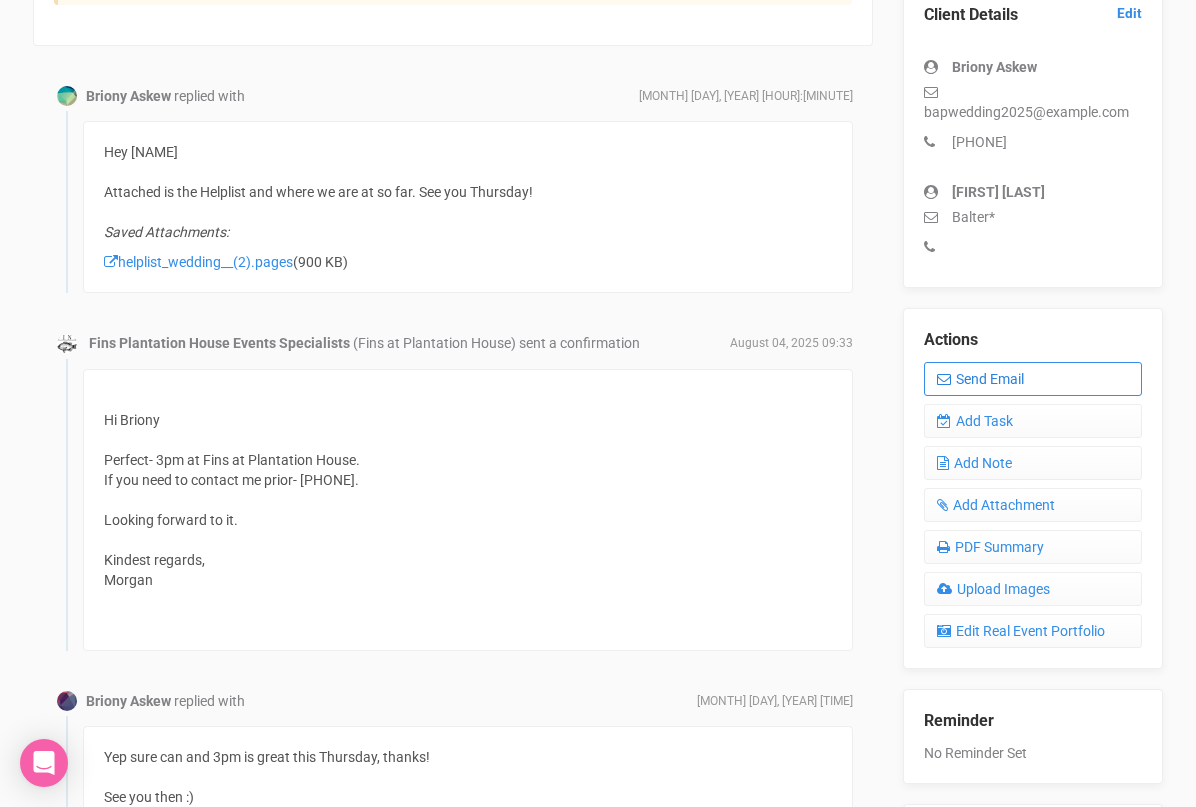 click on "Send Email" at bounding box center [1033, 379] 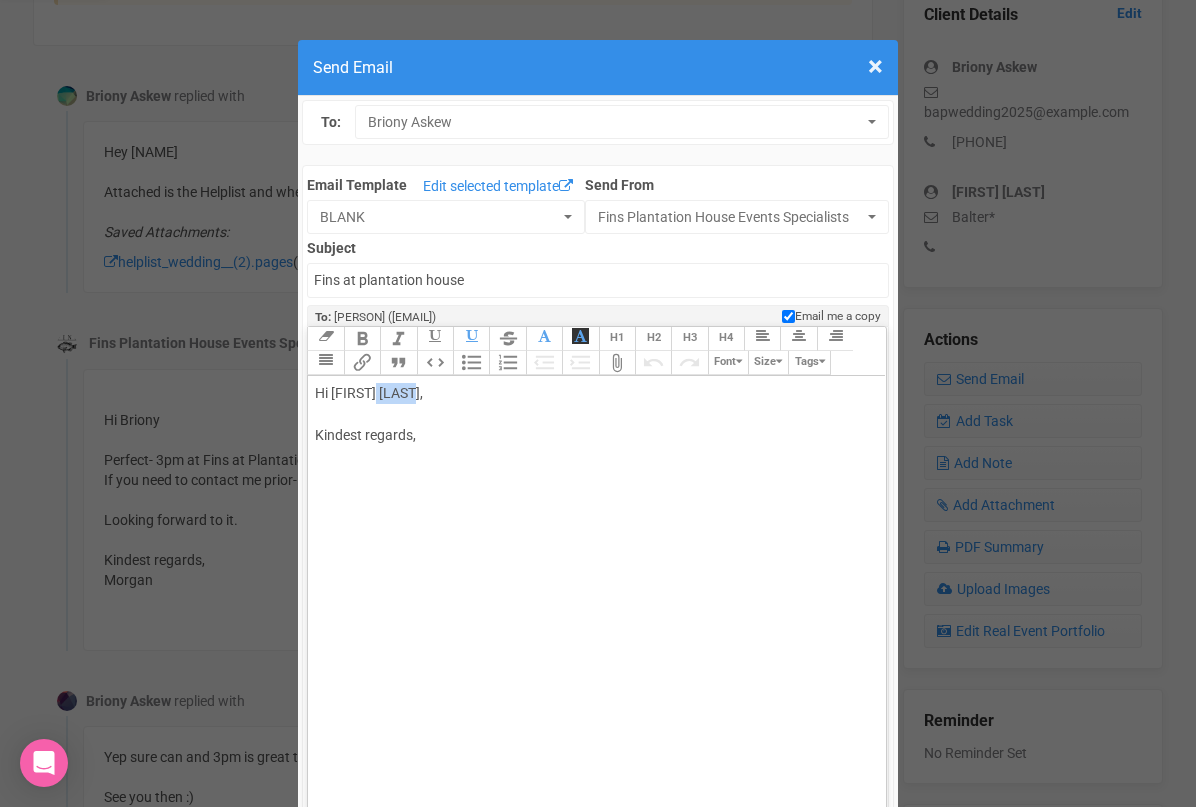 drag, startPoint x: 376, startPoint y: 389, endPoint x: 430, endPoint y: 388, distance: 54.00926 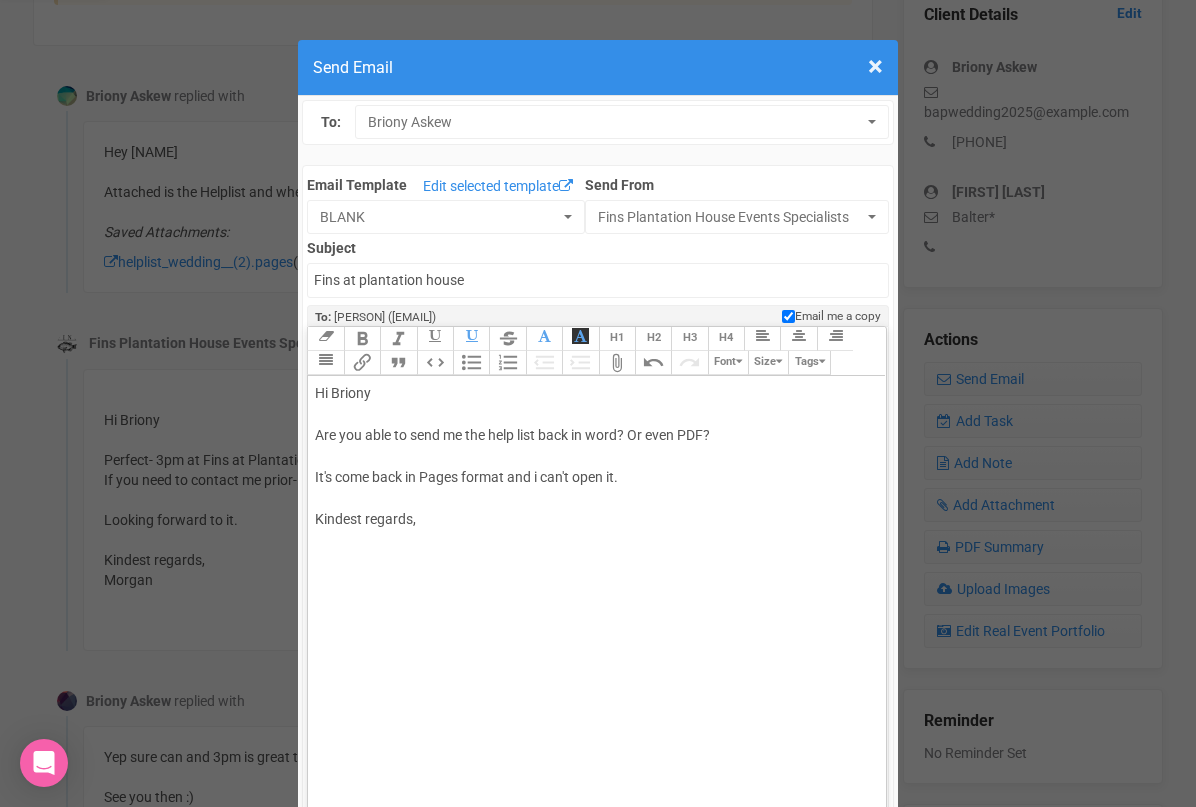 click on "Hi [PERSON] Are you able to send me the help list back in word? Or even PDF?  It's come back in Pages format and i can't open it. Kindest regards," 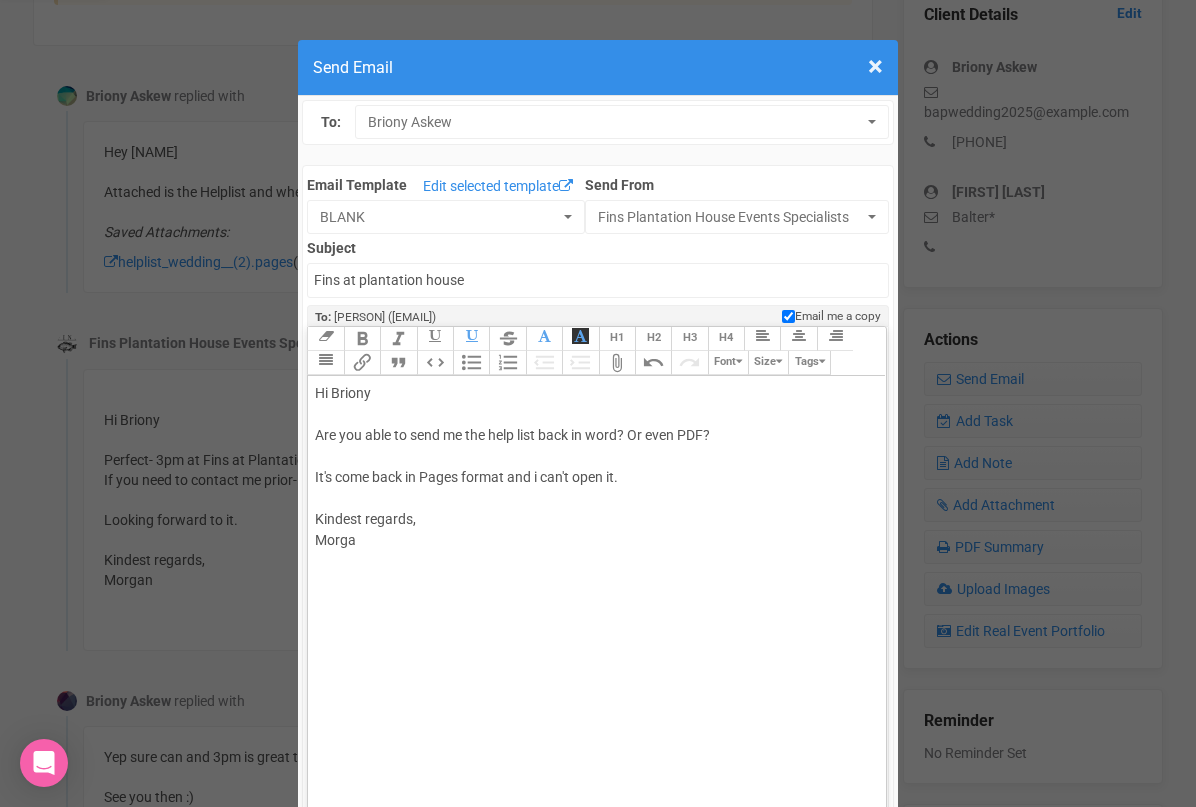 type on "Hi [FIRST]
Are you able to send me the help list back in word? Or even PDF?
It's come back in Pages format and i can't open it.
Kindest regards,
[LAST]" 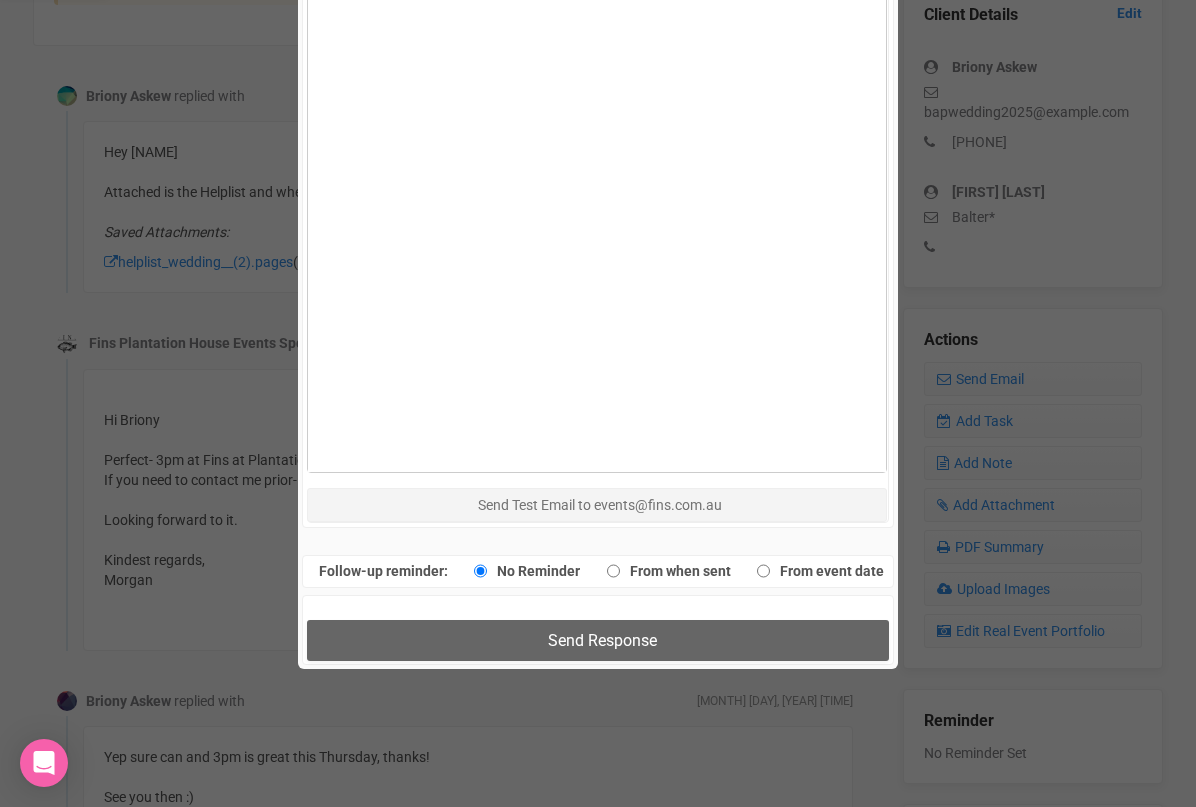scroll, scrollTop: 1151, scrollLeft: 0, axis: vertical 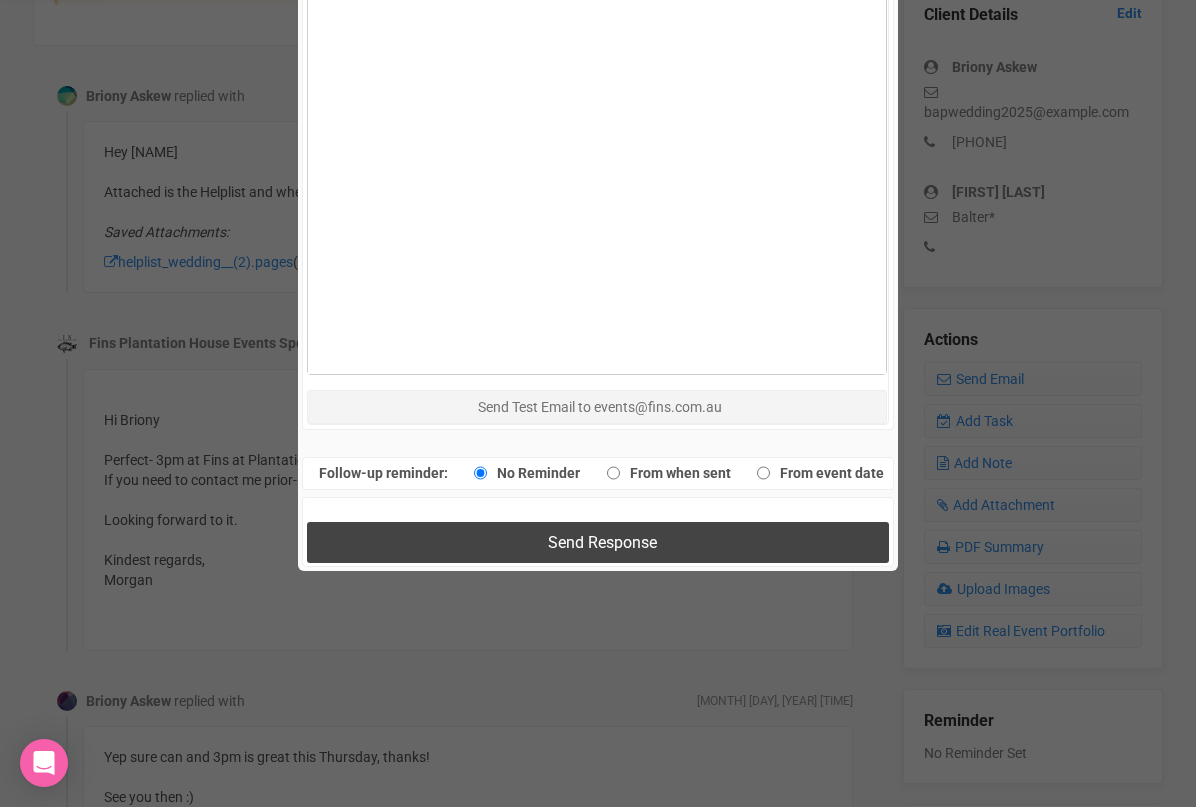 click on "Send Response" at bounding box center [597, 542] 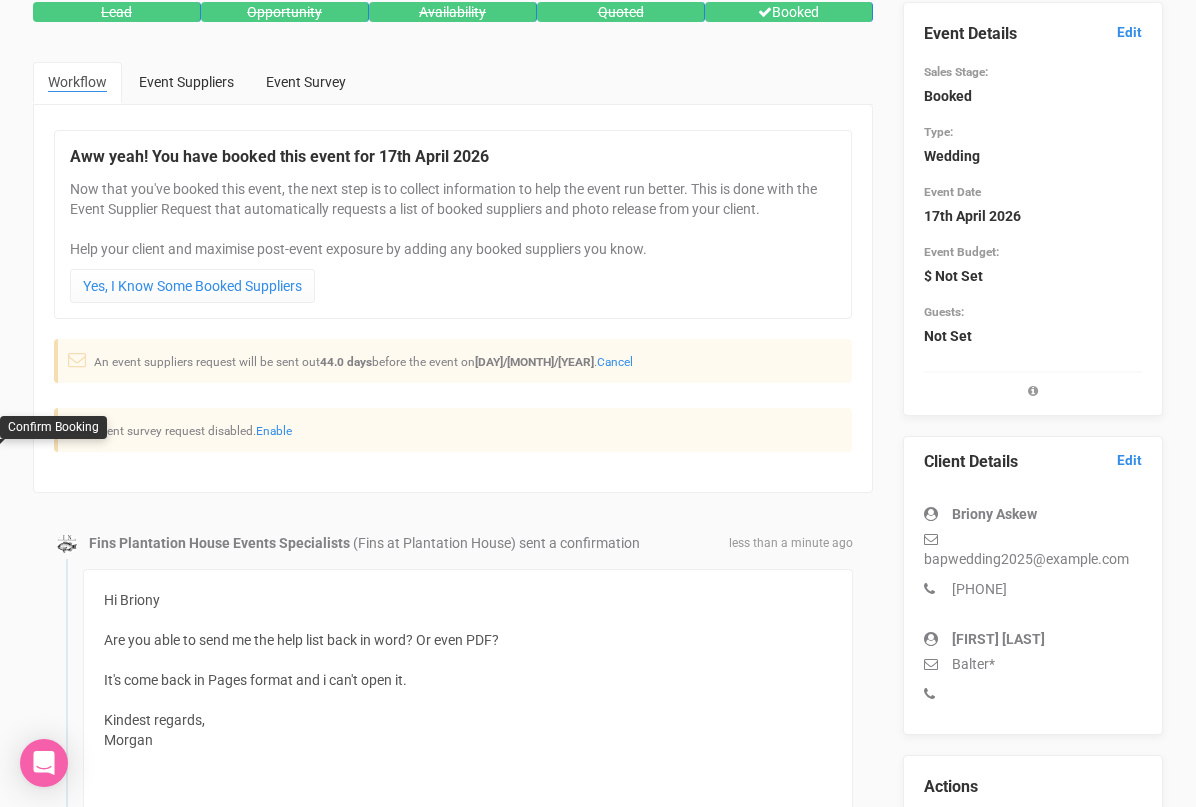 scroll, scrollTop: 0, scrollLeft: 0, axis: both 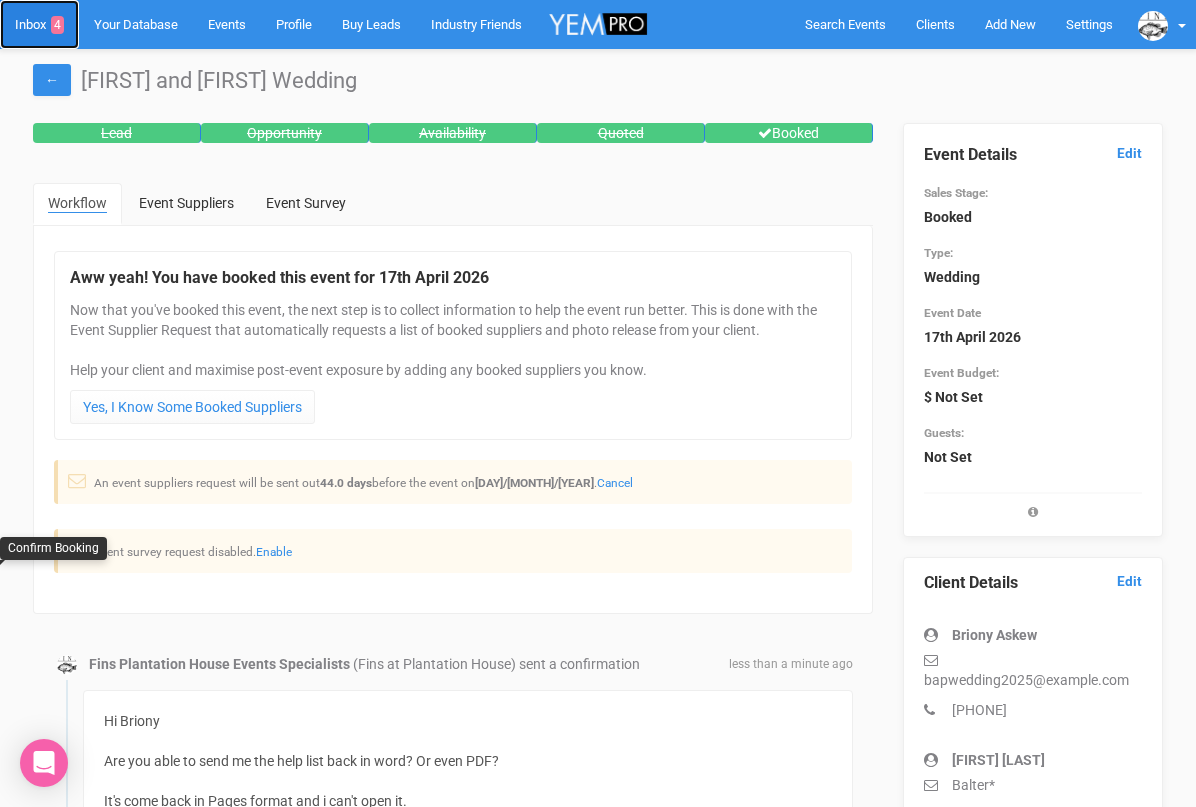 click on "Inbox  4" at bounding box center [39, 24] 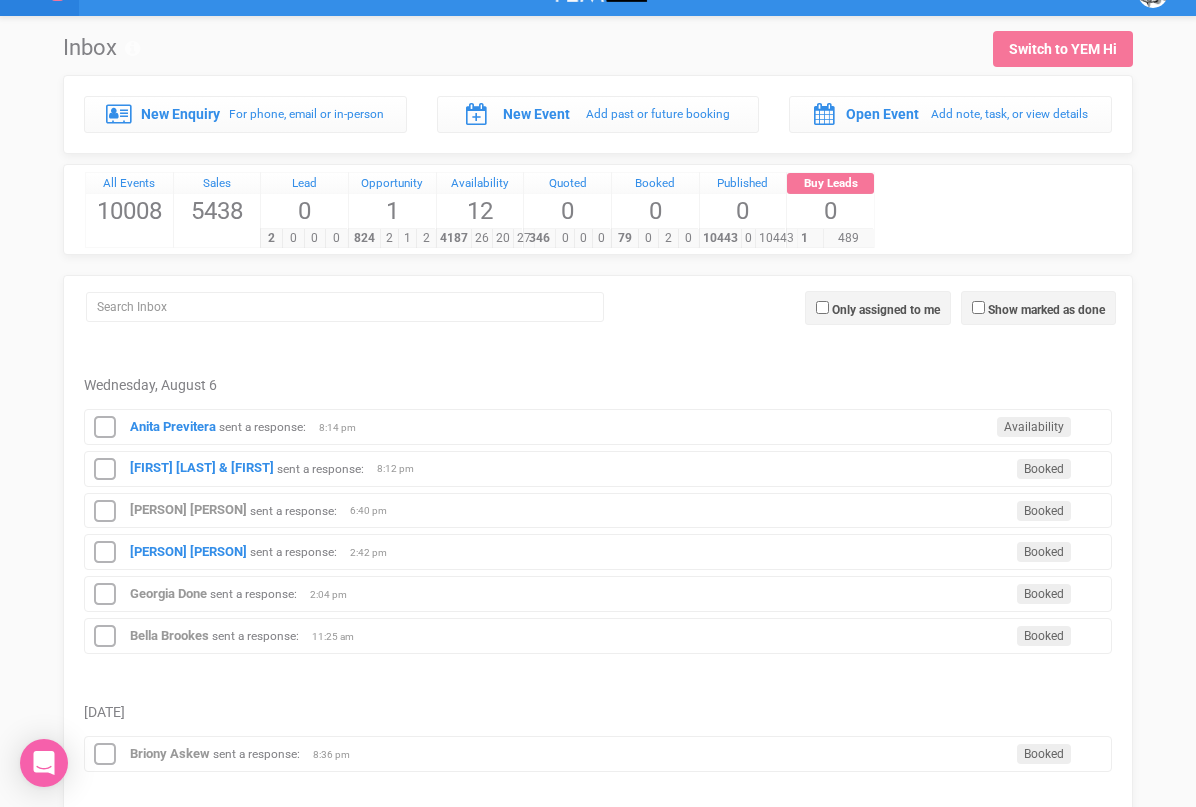 scroll, scrollTop: 42, scrollLeft: 0, axis: vertical 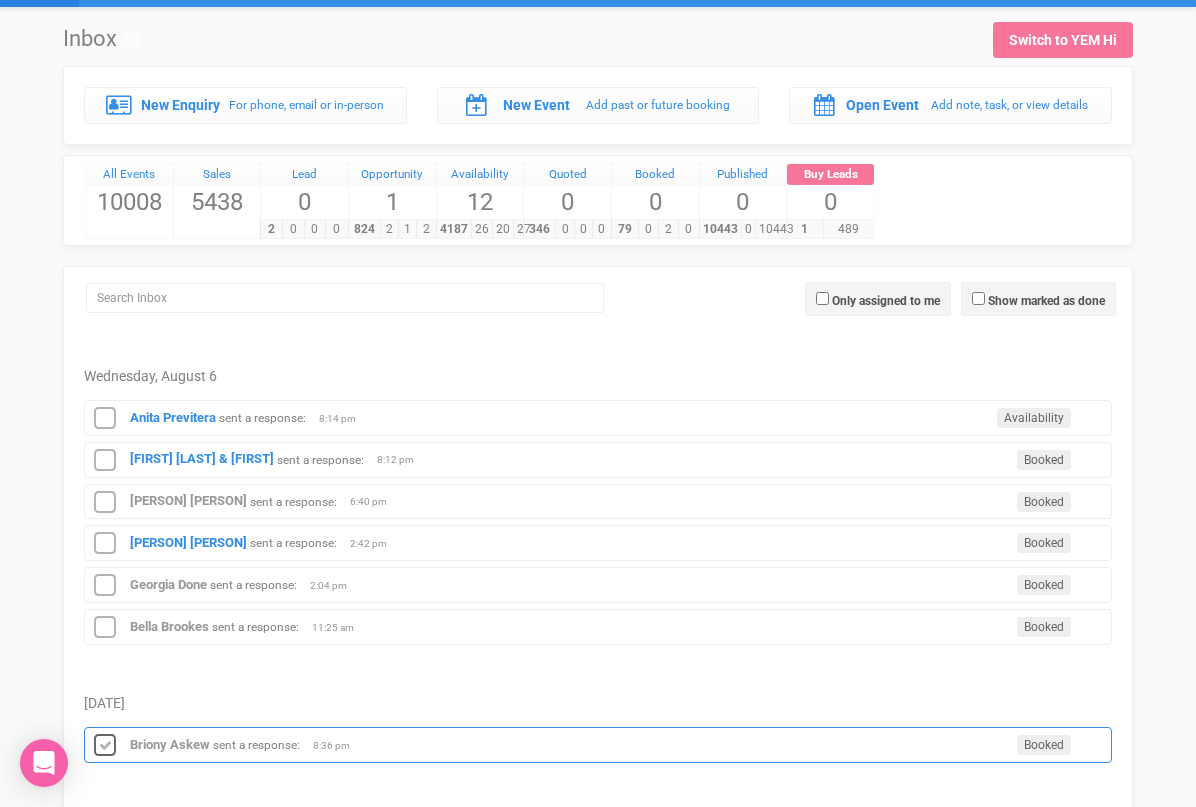 click at bounding box center [105, 746] 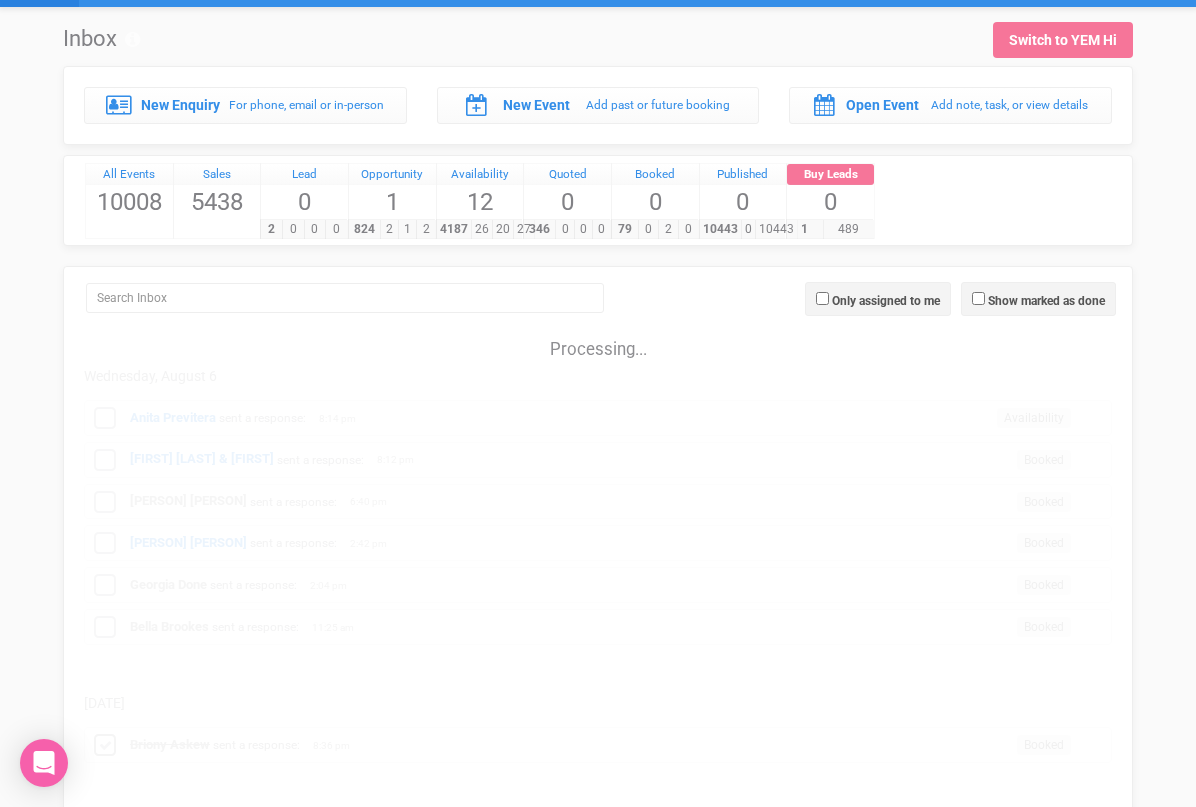 click on "Processing..." at bounding box center [598, 551] 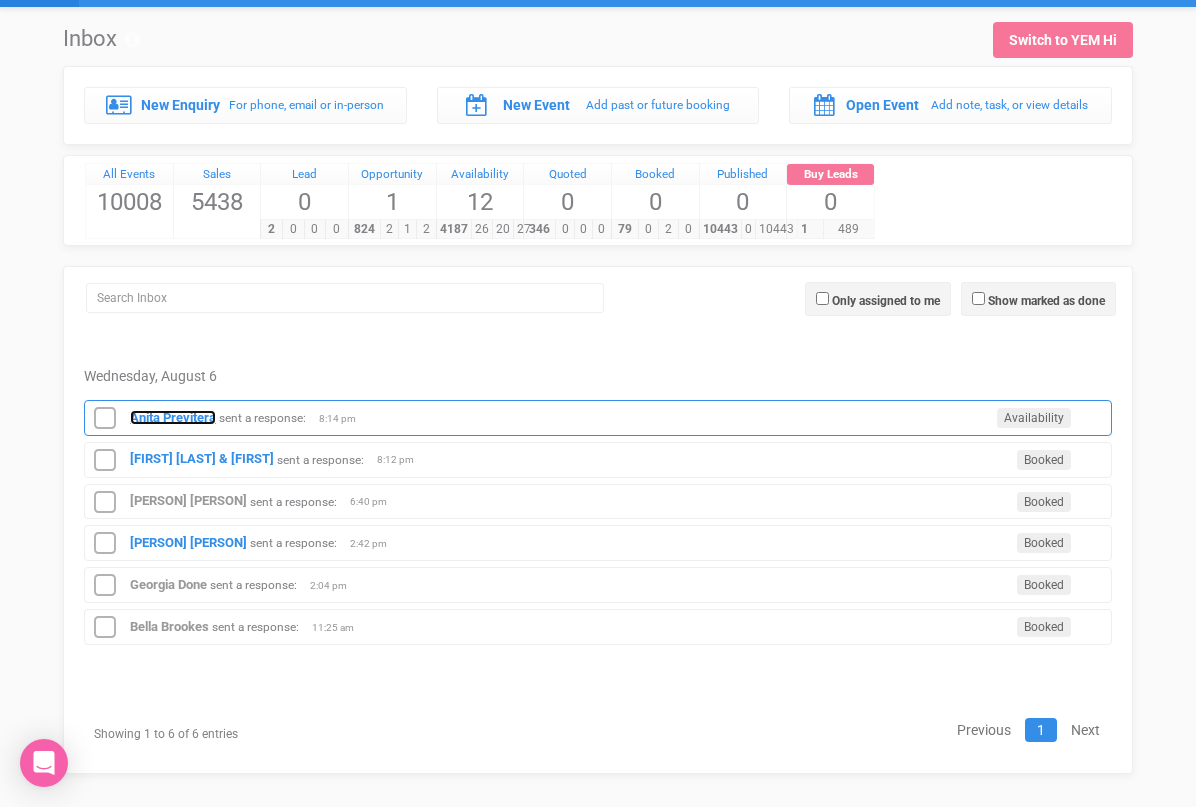 click on "Anita Previtera" at bounding box center [173, 417] 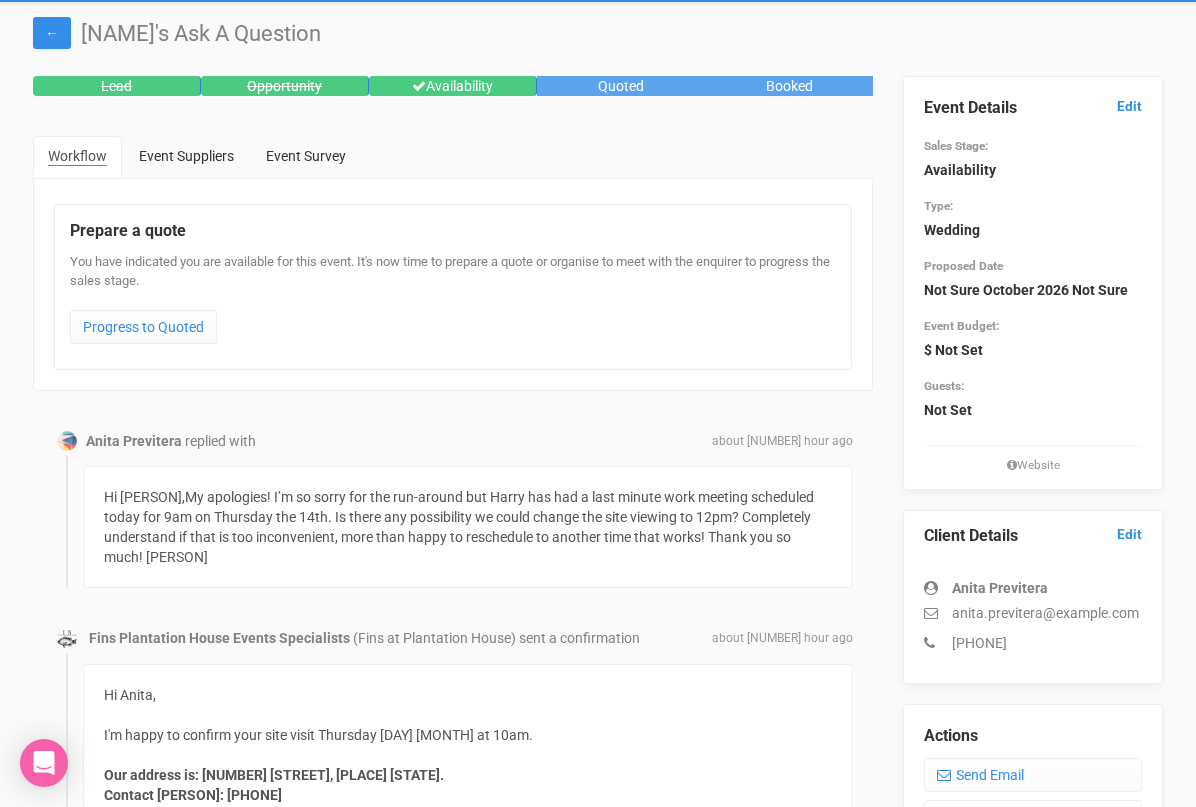 scroll, scrollTop: 86, scrollLeft: 0, axis: vertical 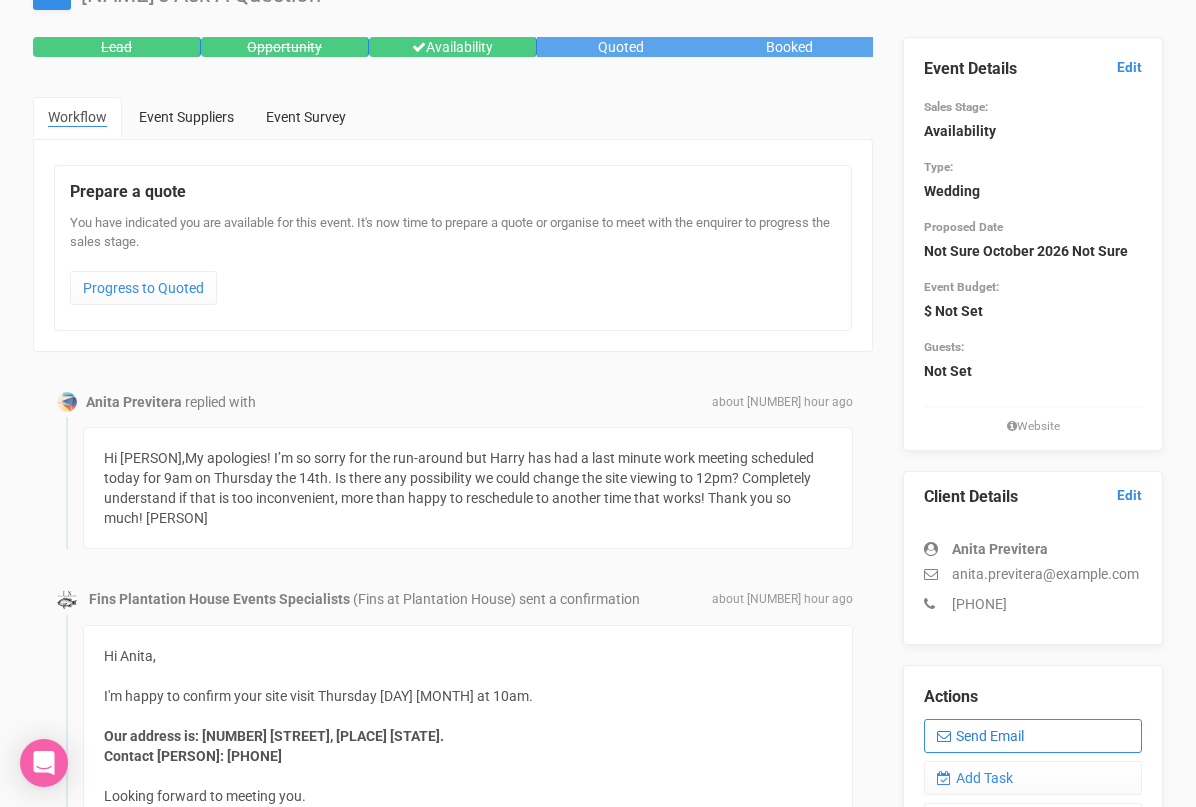 click on "Send Email" at bounding box center (1033, 736) 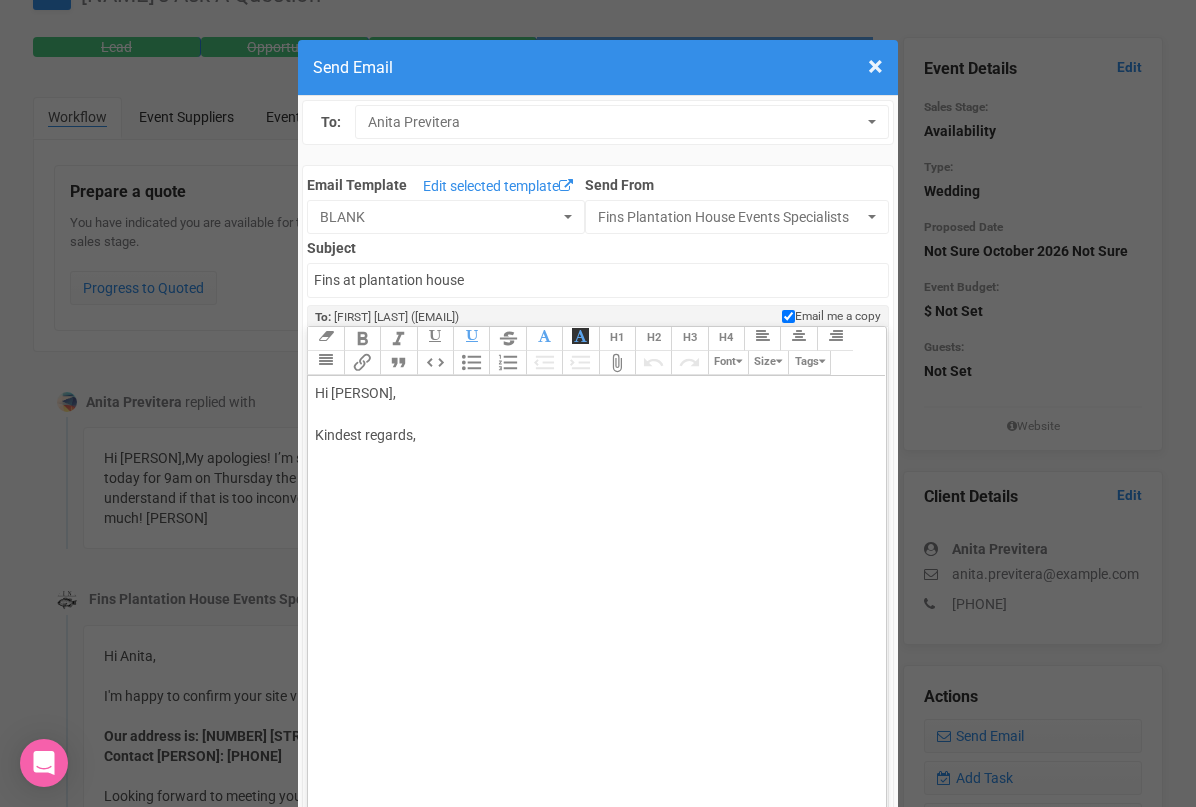 drag, startPoint x: 370, startPoint y: 391, endPoint x: 443, endPoint y: 378, distance: 74.1485 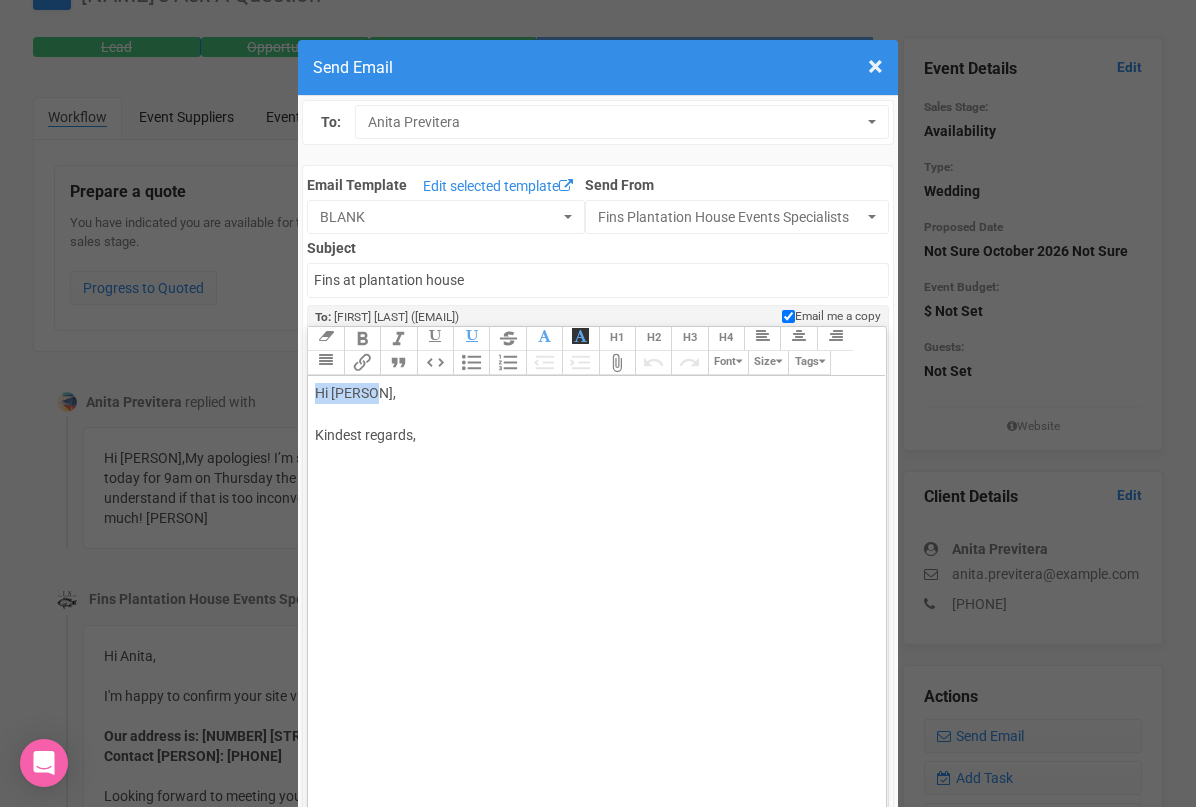 drag, startPoint x: 428, startPoint y: 397, endPoint x: 371, endPoint y: 391, distance: 57.31492 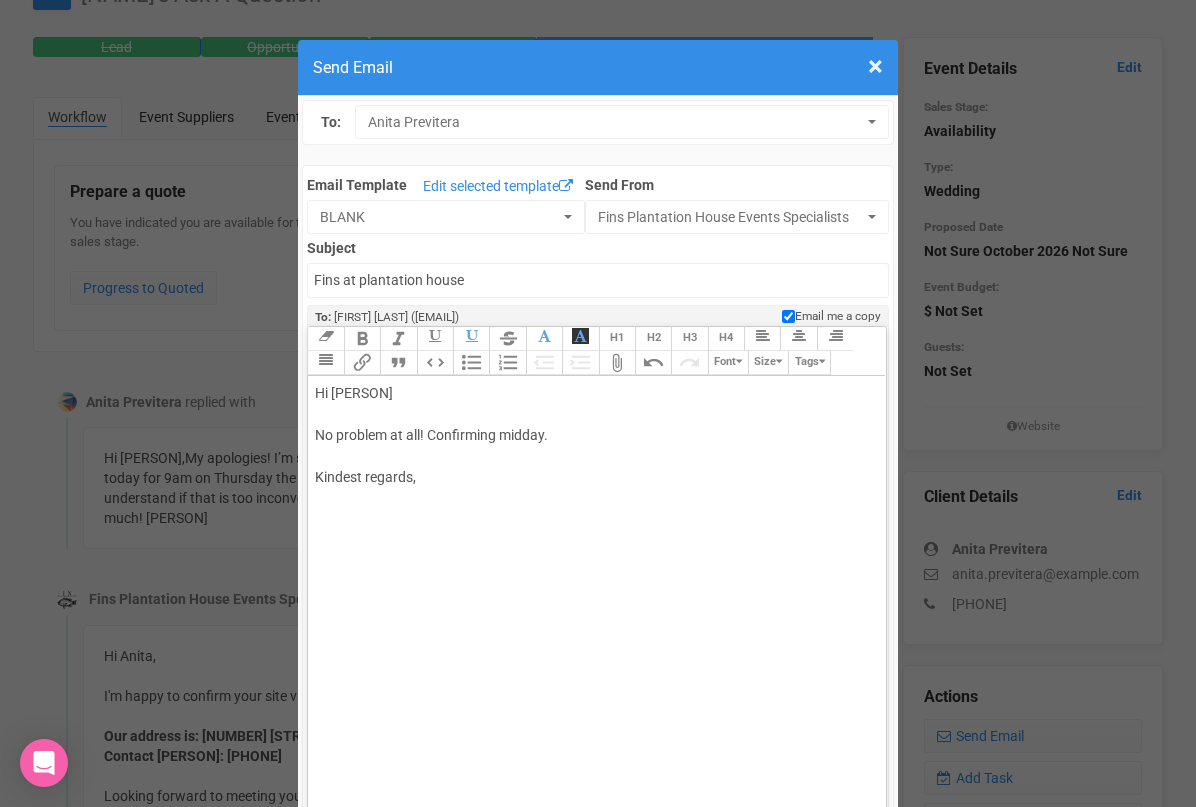 click on "Hi [PERSON] No problem at all! Confirming midday. Kindest regards," 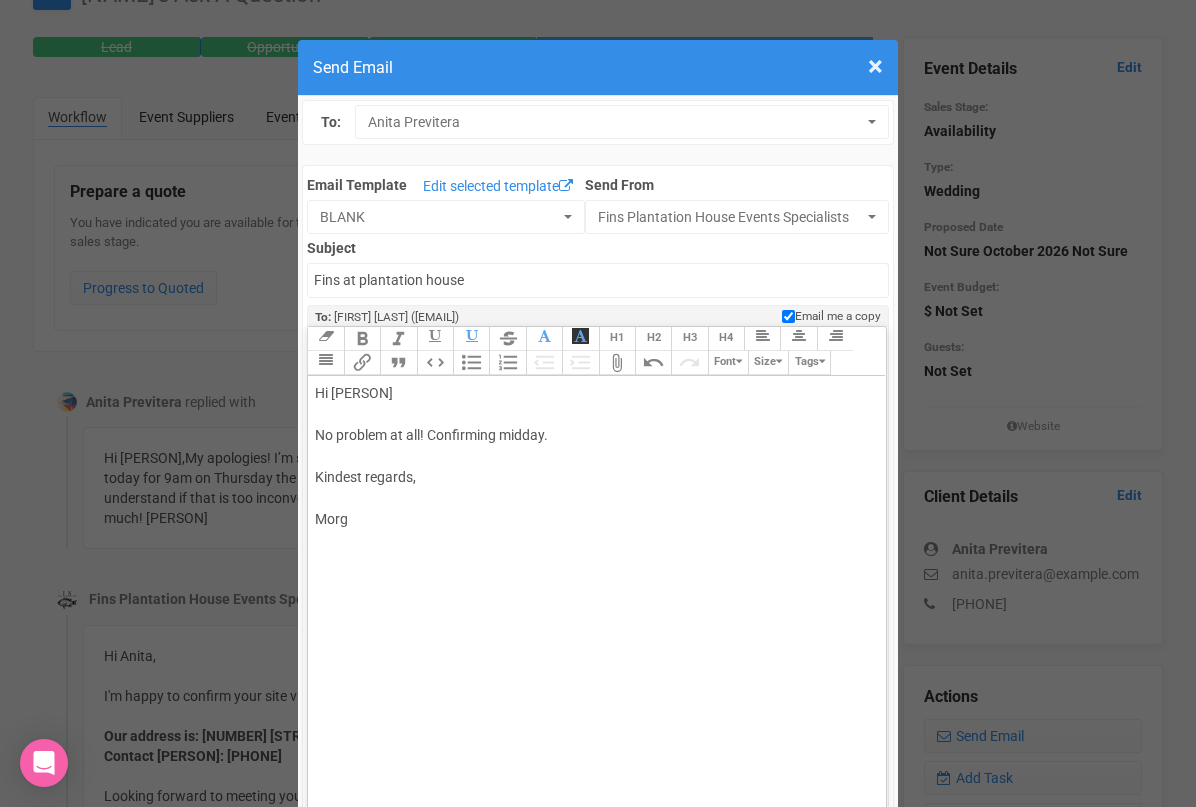 type on "Hi [PERSON]
No problem at all! Confirming midday.
Kindest regards,
[PERSON]" 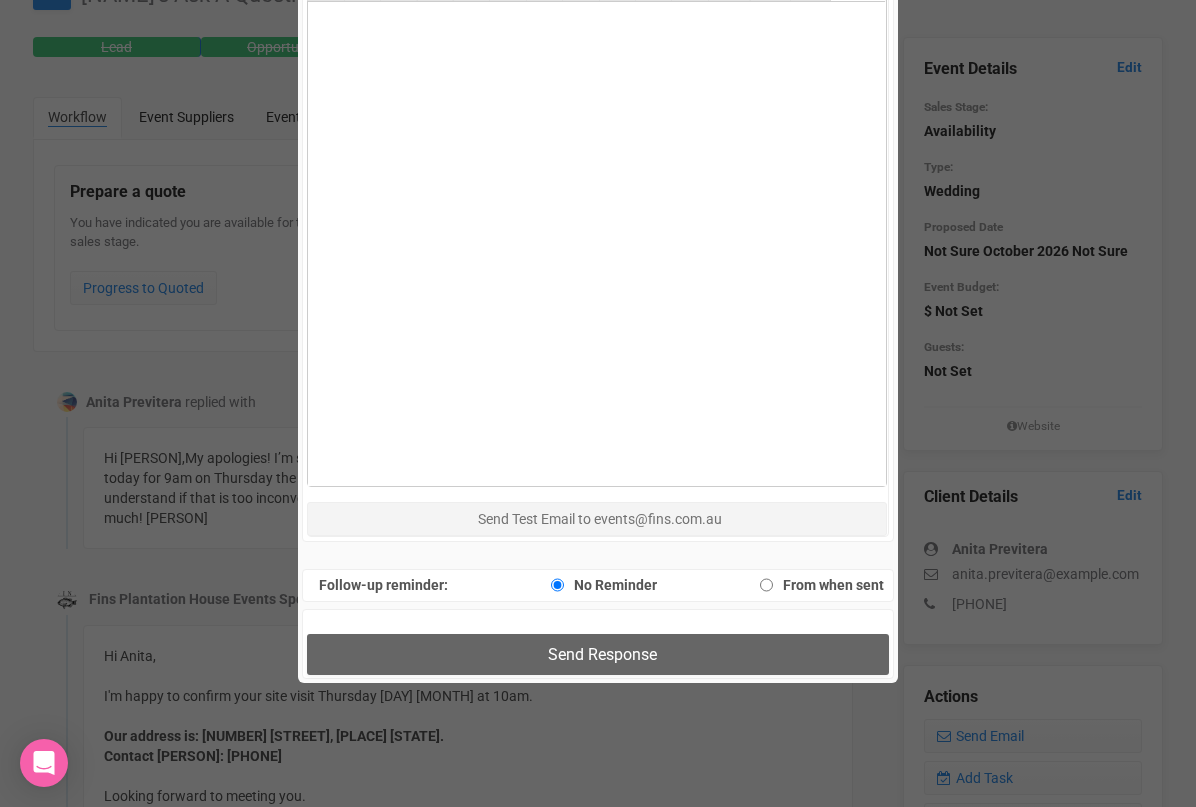 scroll, scrollTop: 1066, scrollLeft: 0, axis: vertical 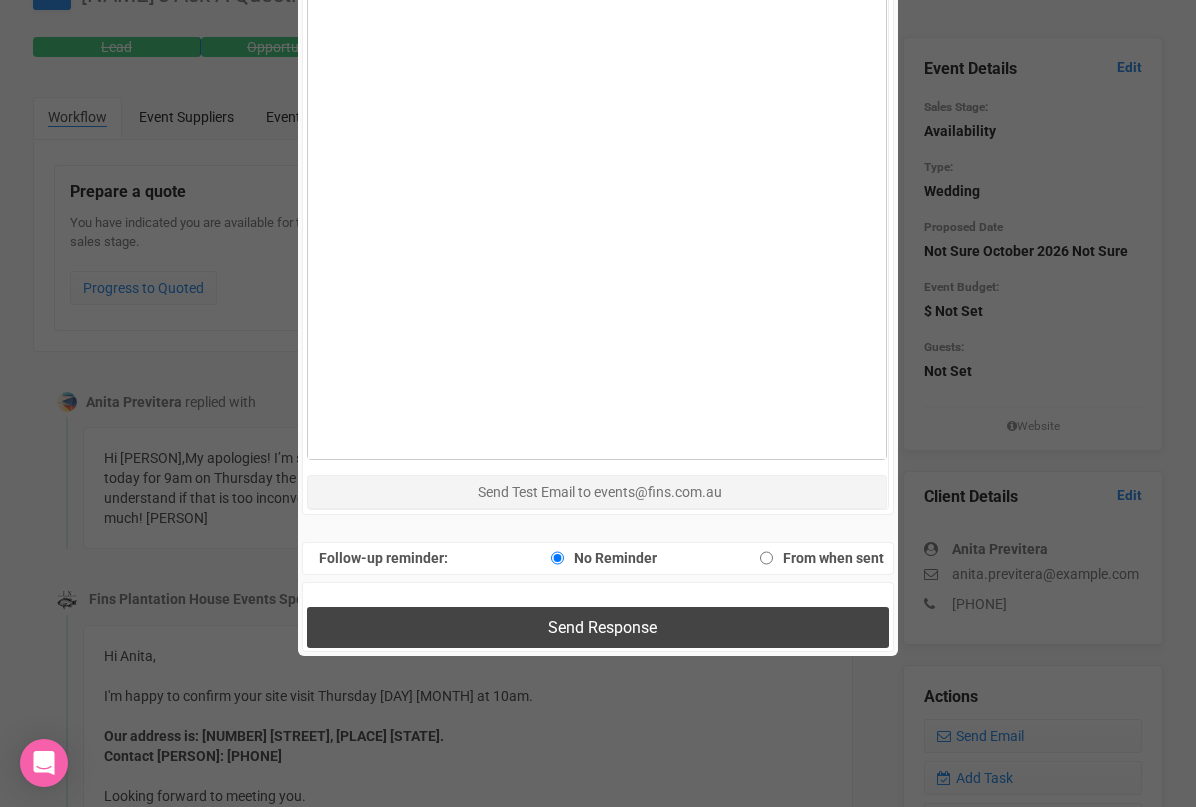 click on "Send Response" at bounding box center [597, 627] 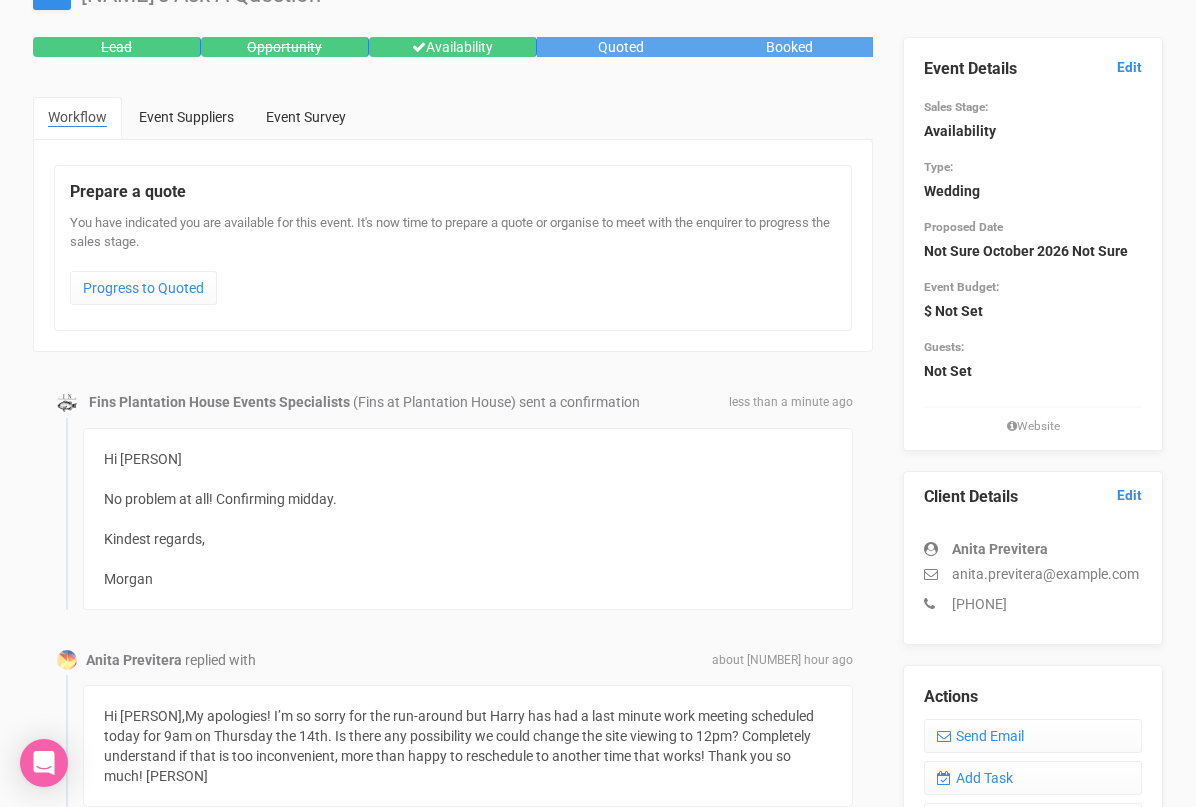 scroll, scrollTop: 0, scrollLeft: 0, axis: both 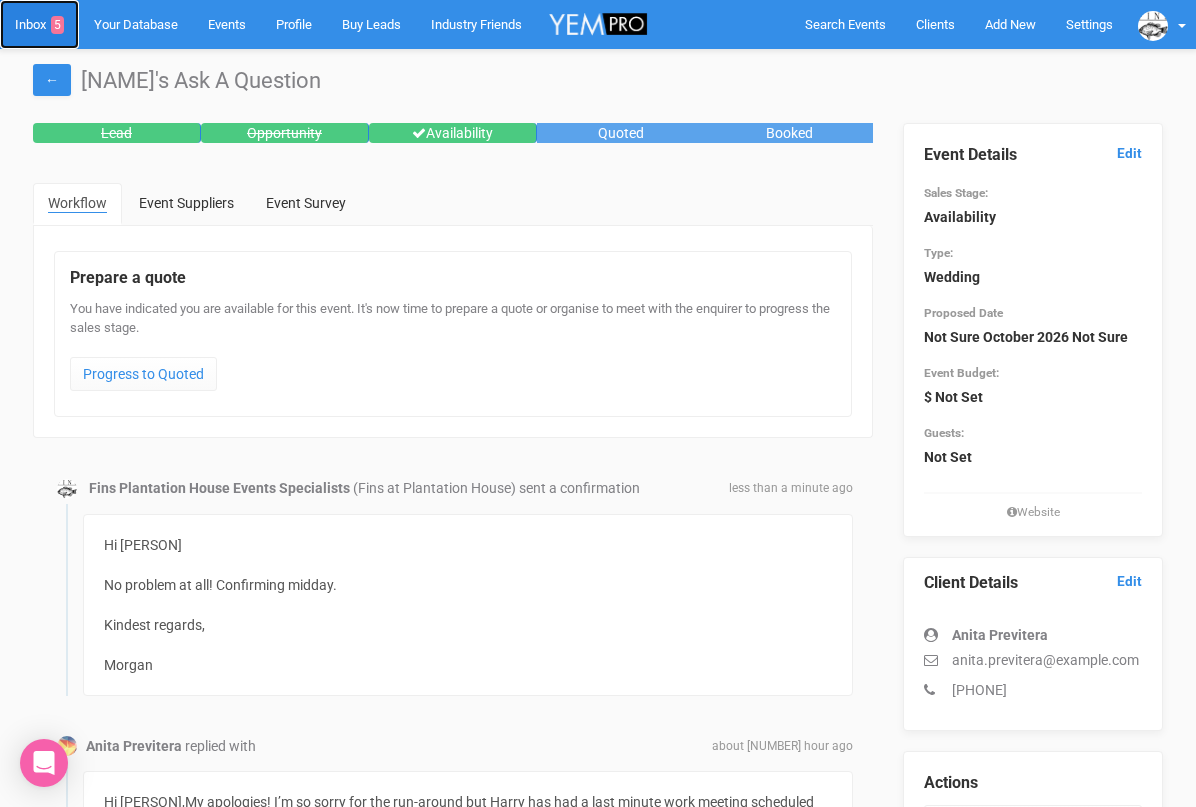 click on "Inbox 5" at bounding box center (39, 24) 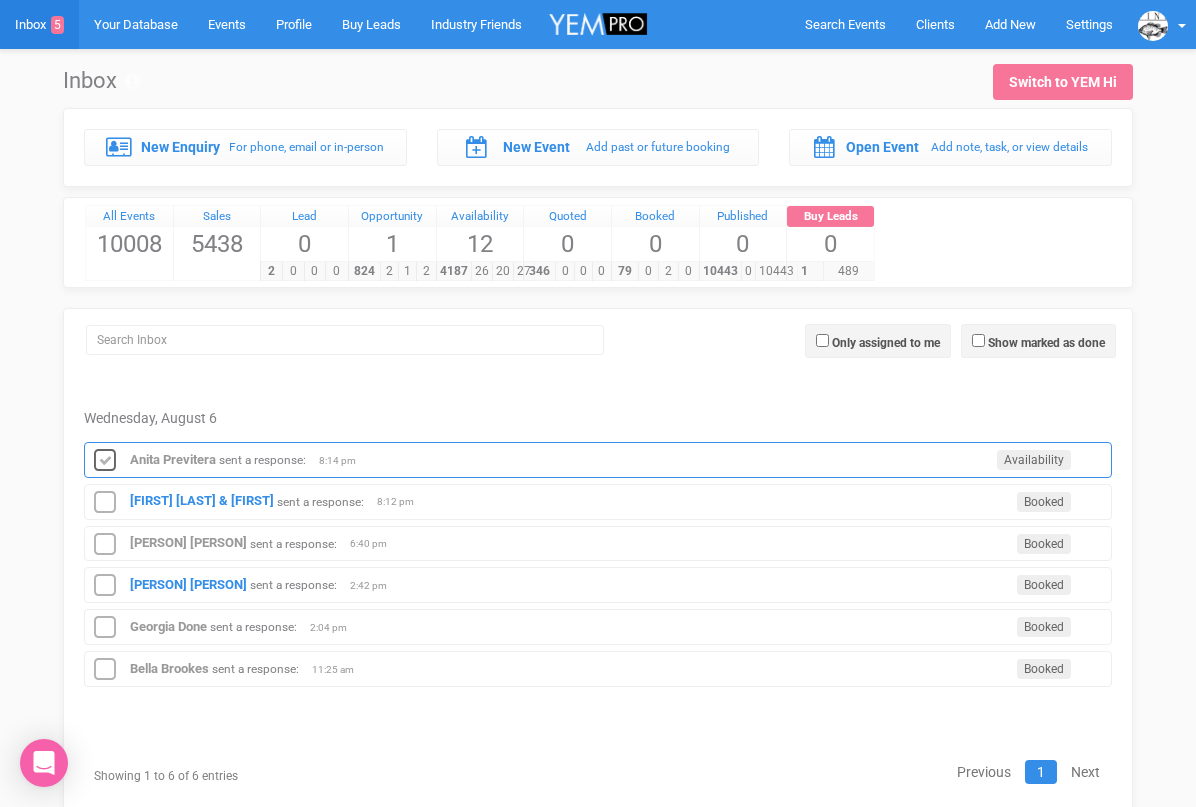 click at bounding box center [105, 461] 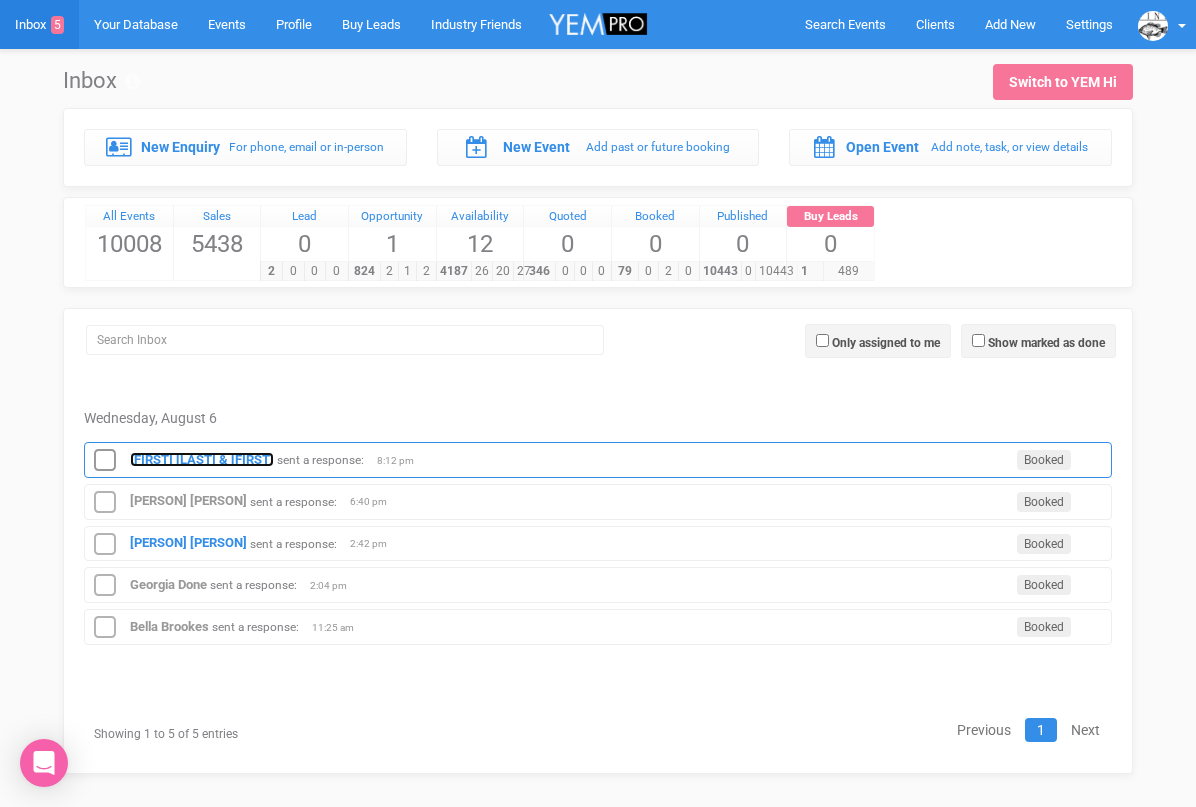 click on "[FIRST] [LAST] & [FIRST]" at bounding box center [202, 459] 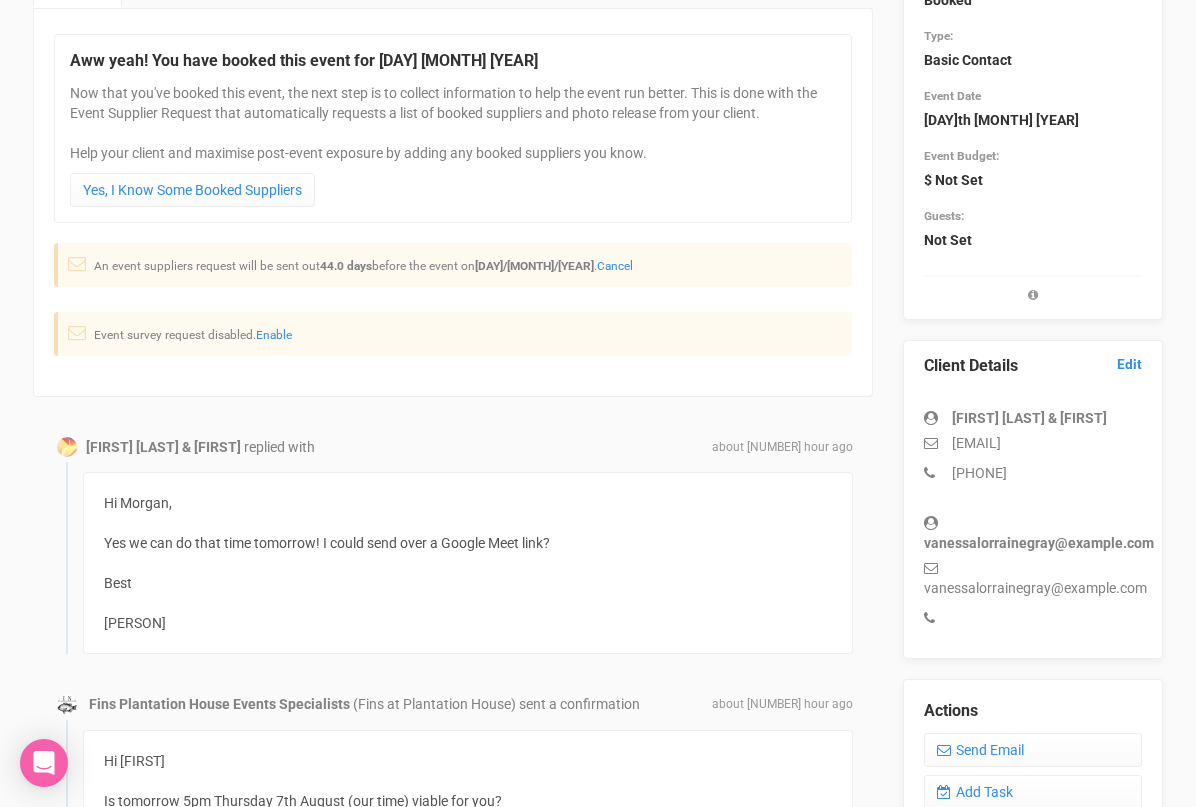 scroll, scrollTop: 221, scrollLeft: 0, axis: vertical 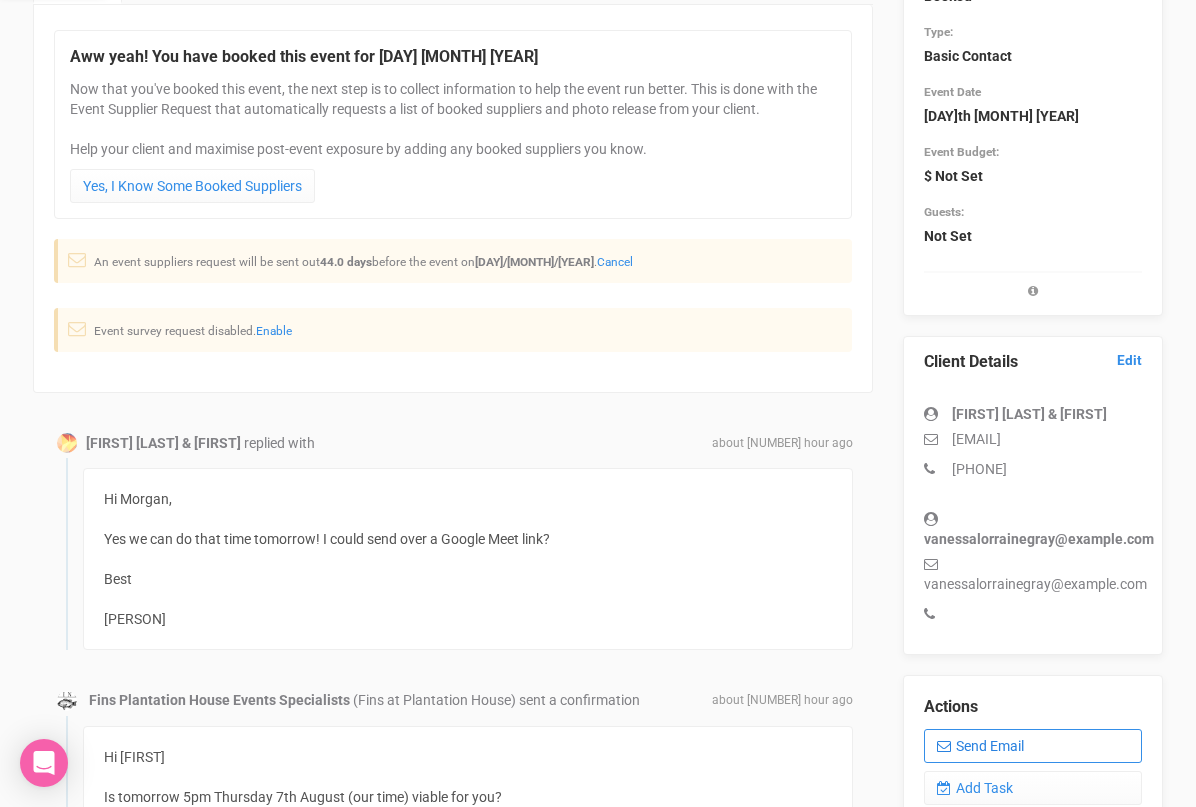 click on "Send Email" at bounding box center (1033, 746) 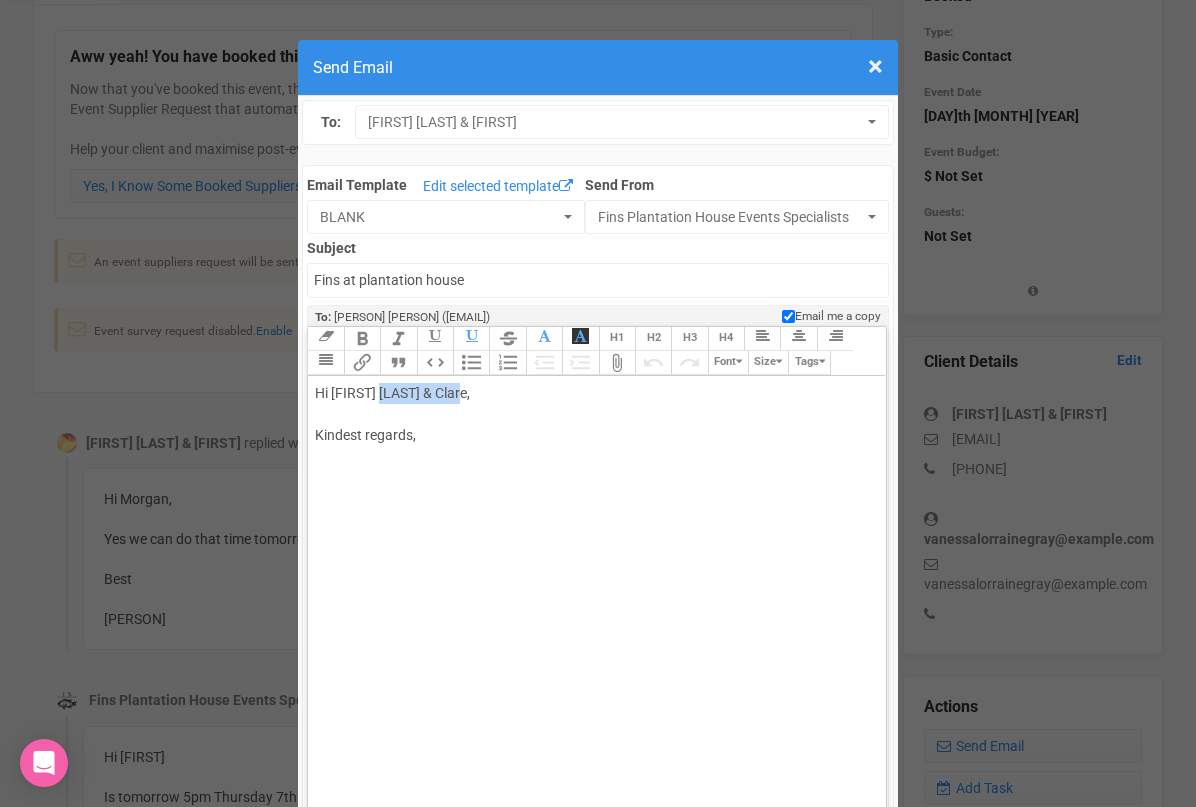 drag, startPoint x: 390, startPoint y: 395, endPoint x: 470, endPoint y: 396, distance: 80.00625 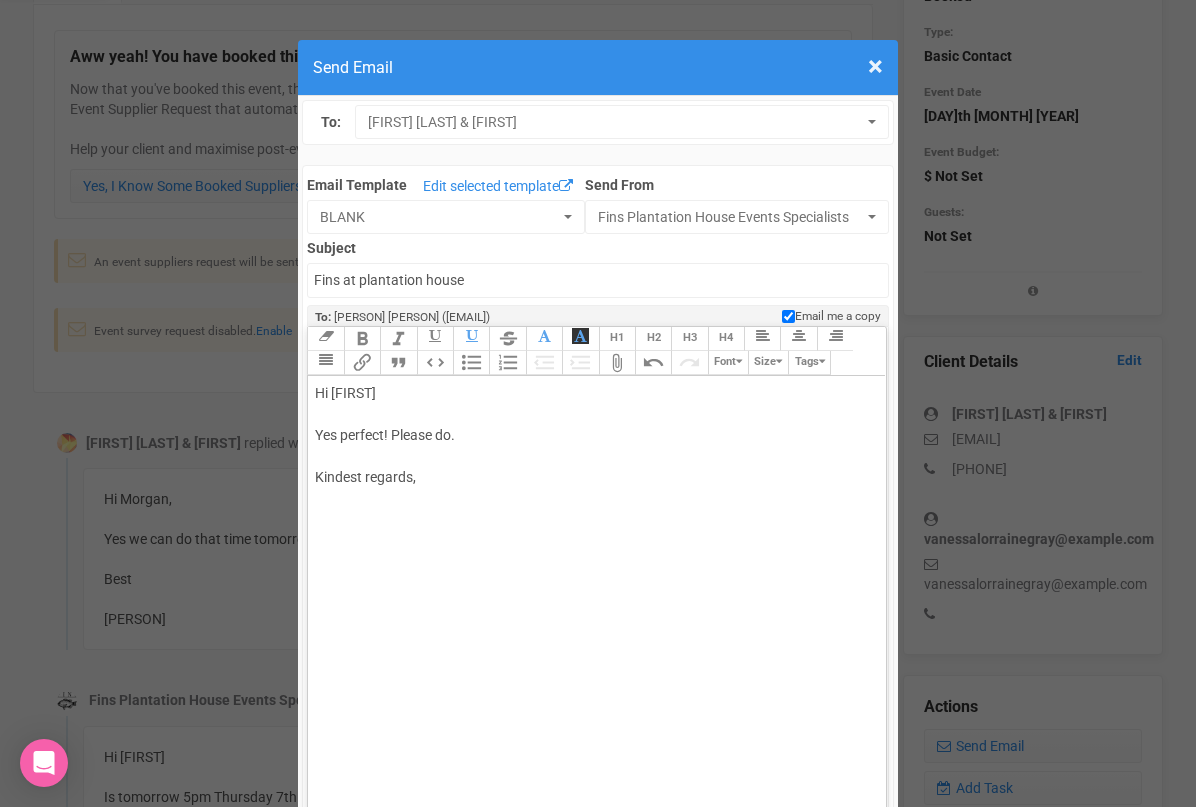 click on "Hi [PERSON] Yes perfect! Please do. Kindest regards," 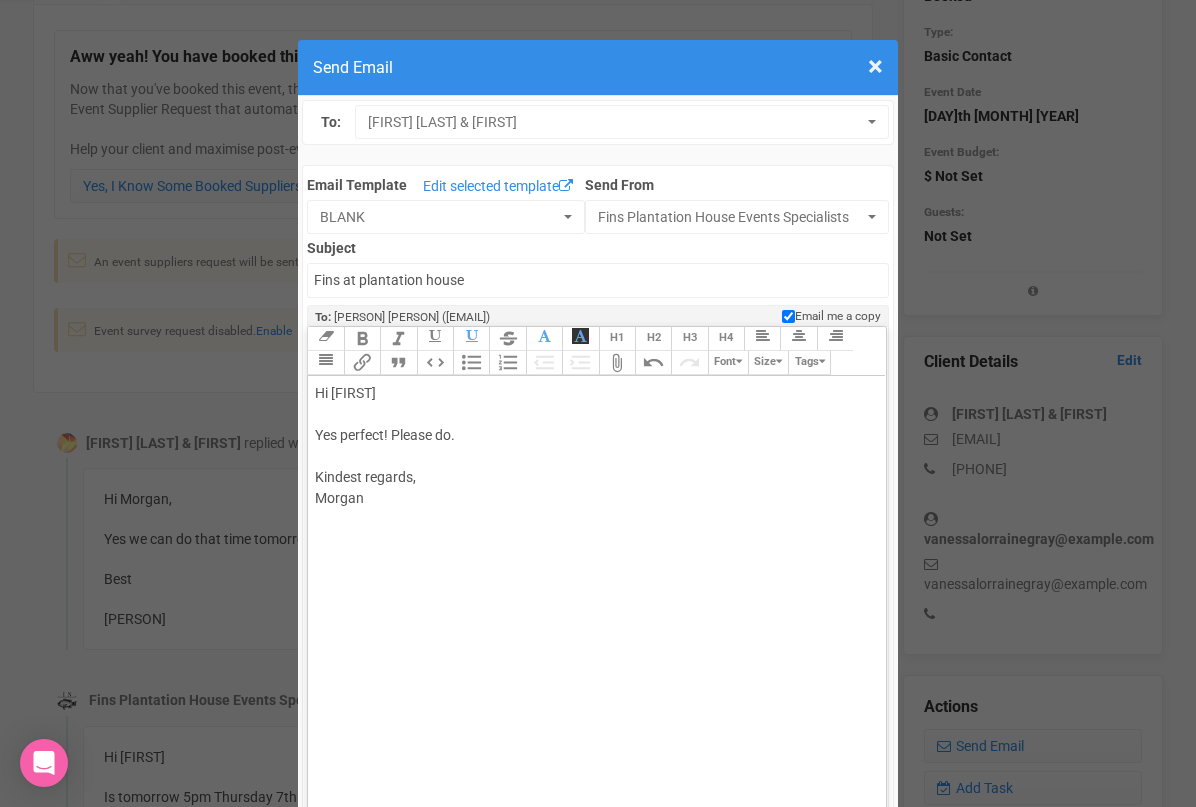 type on "Hi [FIRST]
Yes perfect! Please do.
Kindest regards,
[FIRST]" 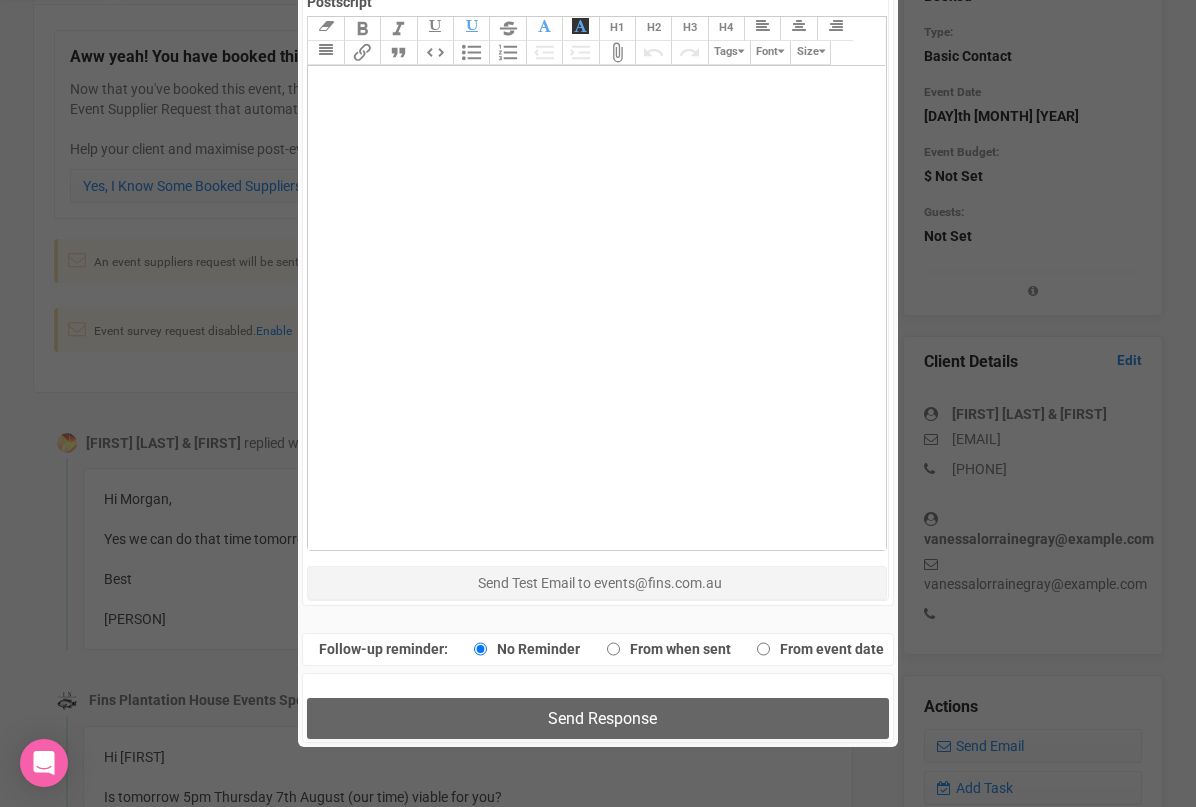 scroll, scrollTop: 1046, scrollLeft: 0, axis: vertical 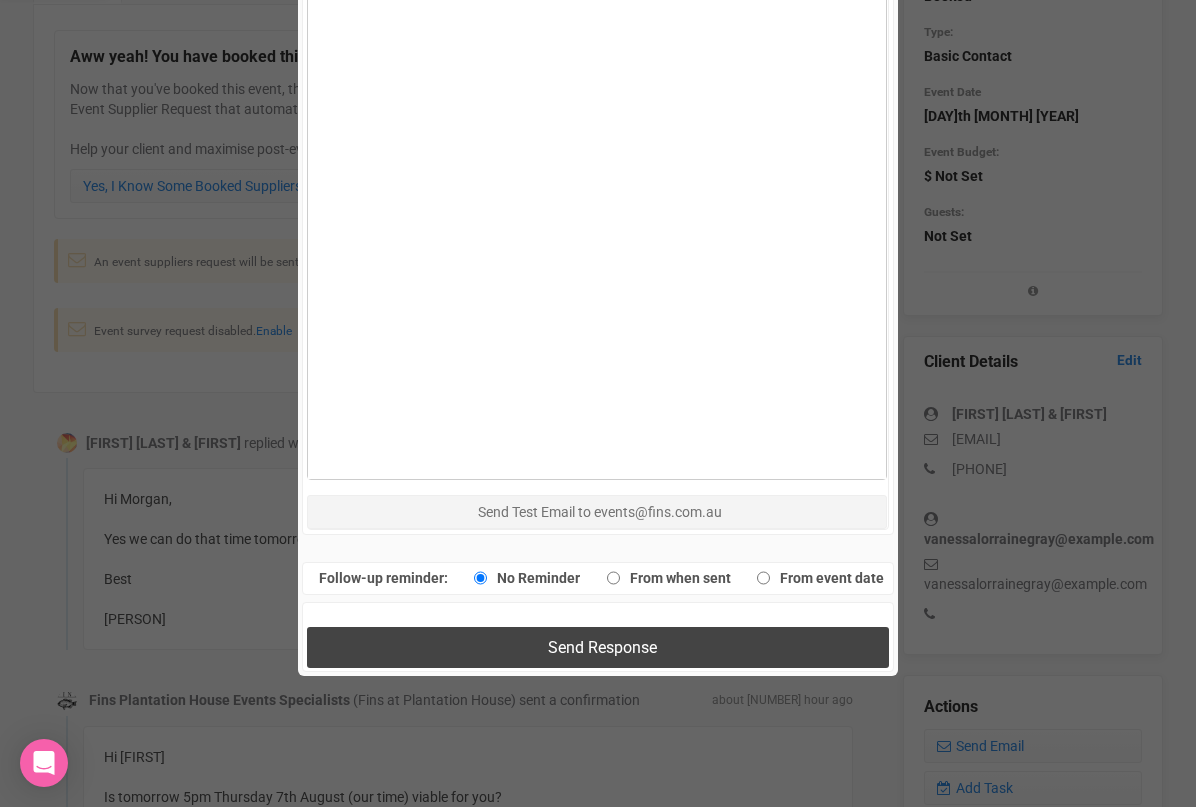 click on "Send Response" at bounding box center [597, 647] 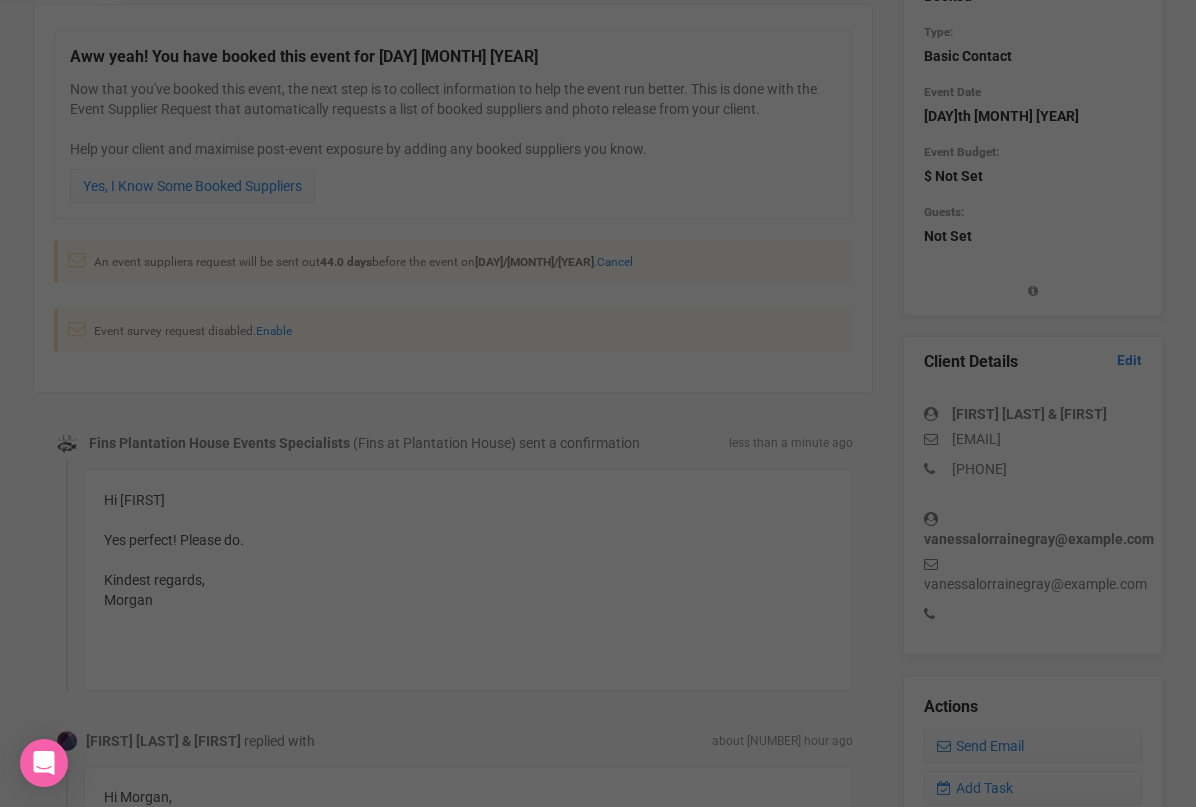 scroll, scrollTop: 0, scrollLeft: 0, axis: both 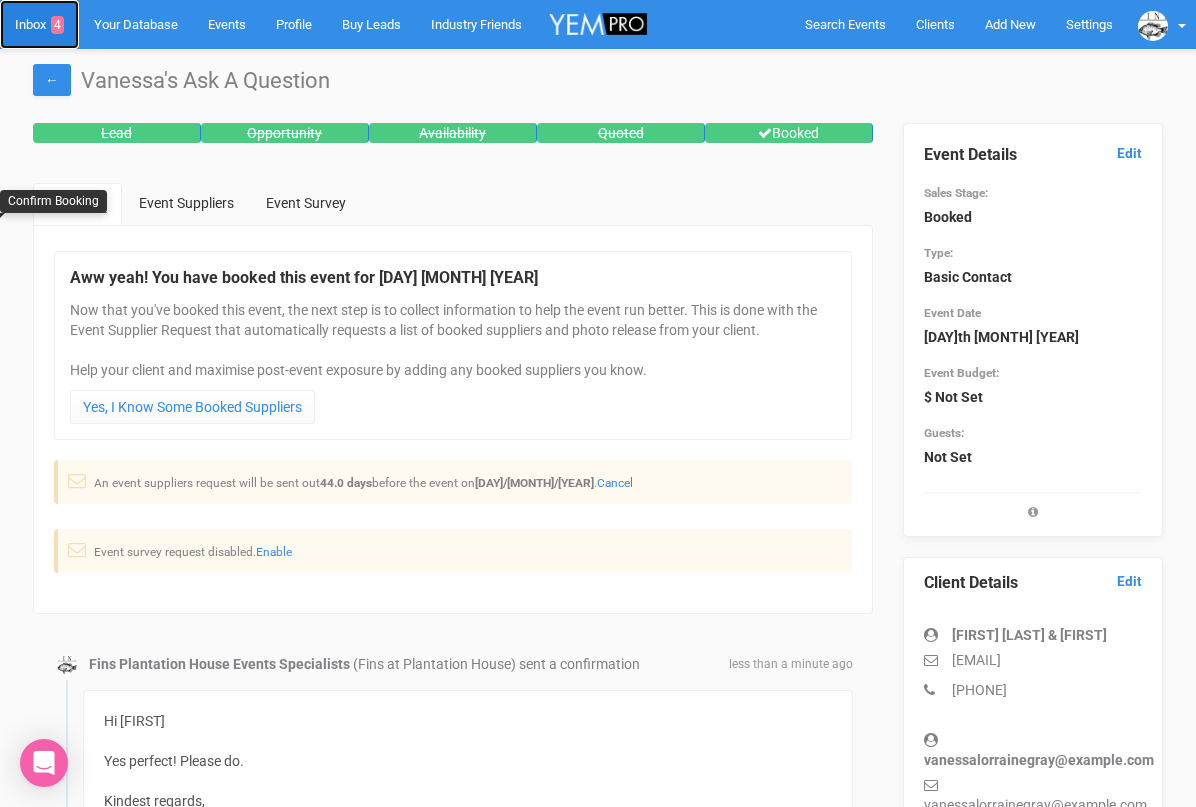 click on "Inbox  4" at bounding box center [39, 24] 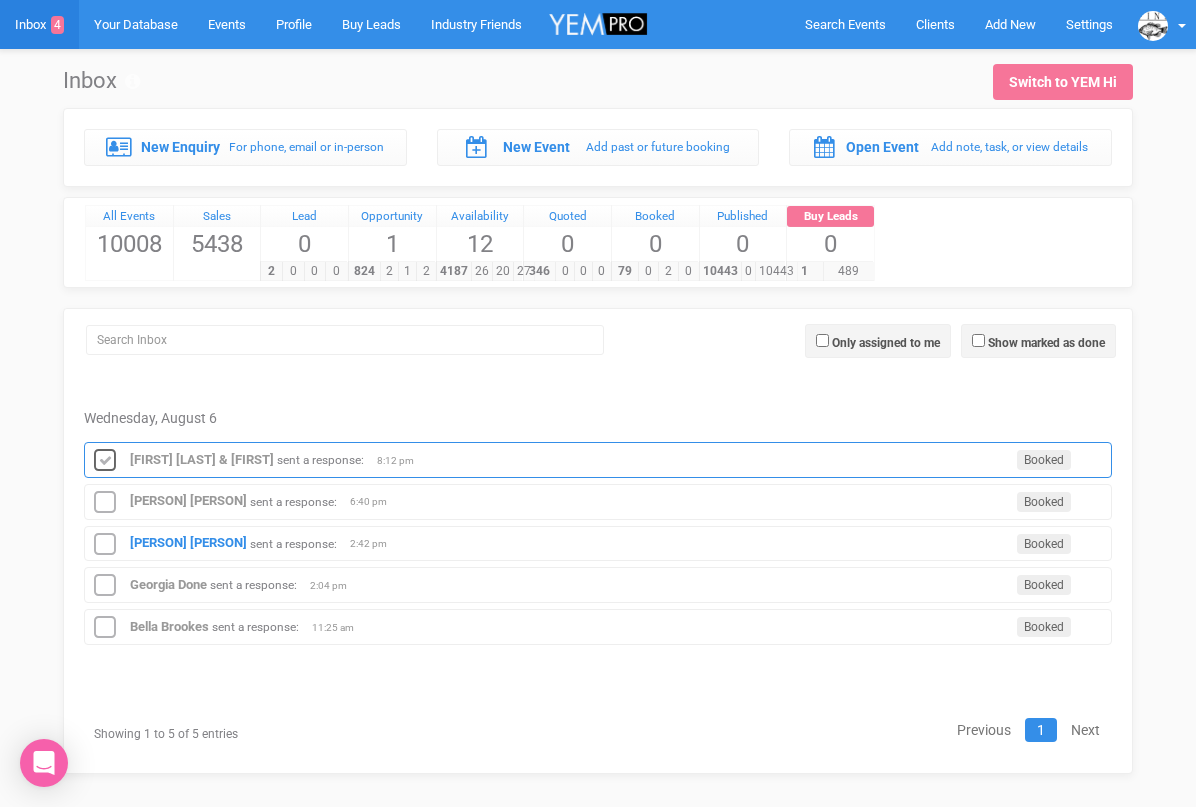 click at bounding box center (105, 461) 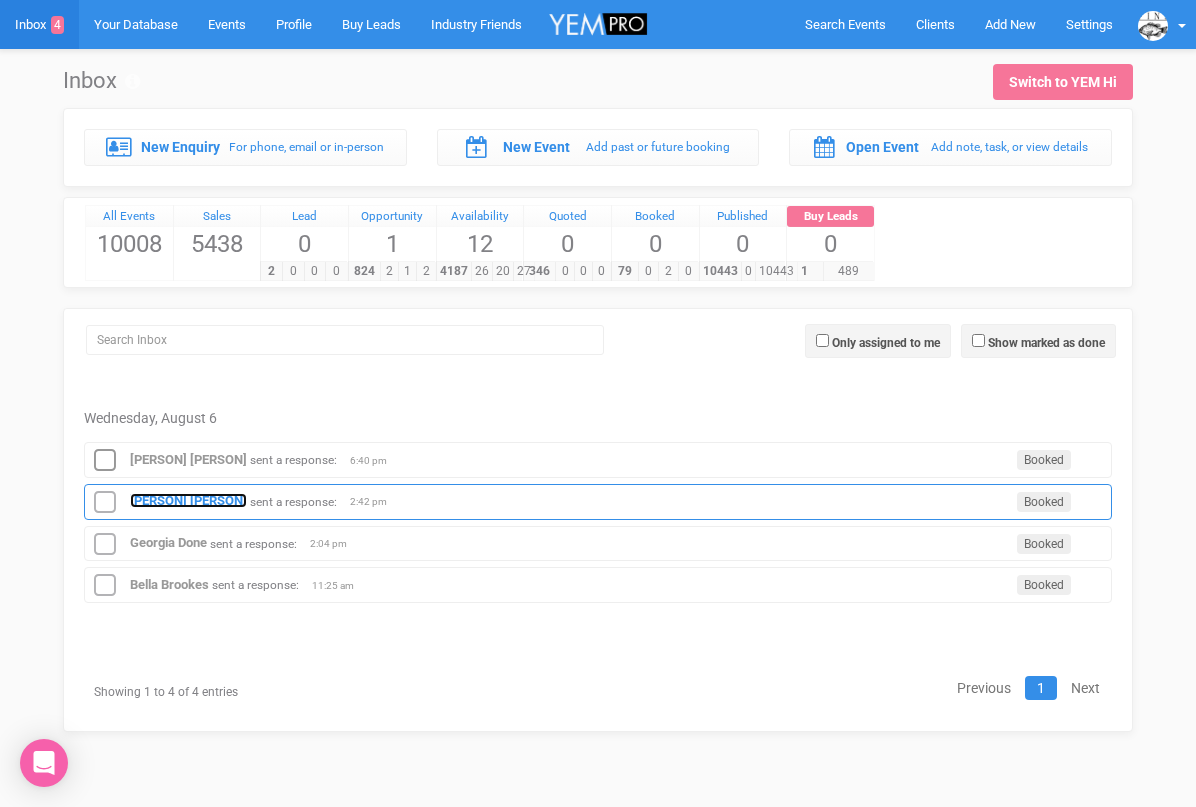 click on "[PERSON] [PERSON]" at bounding box center [188, 500] 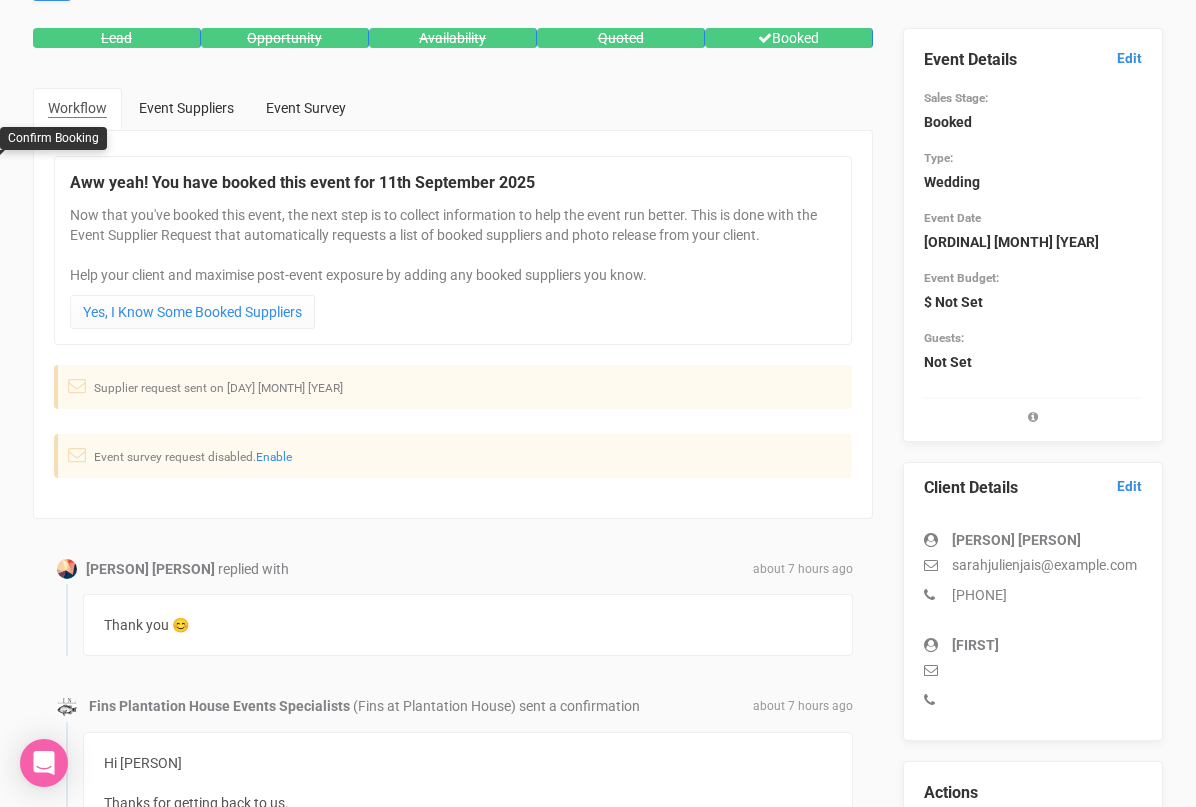 scroll, scrollTop: 0, scrollLeft: 0, axis: both 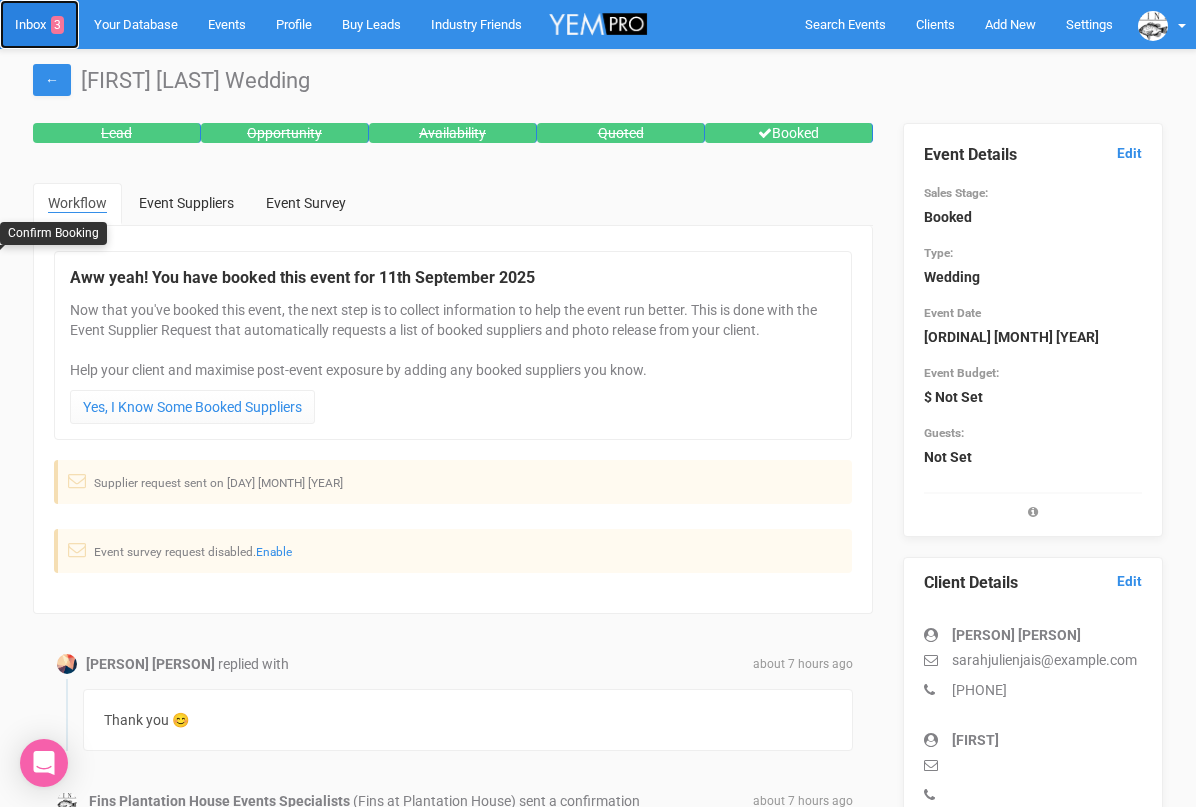 click on "Inbox  3" at bounding box center [39, 24] 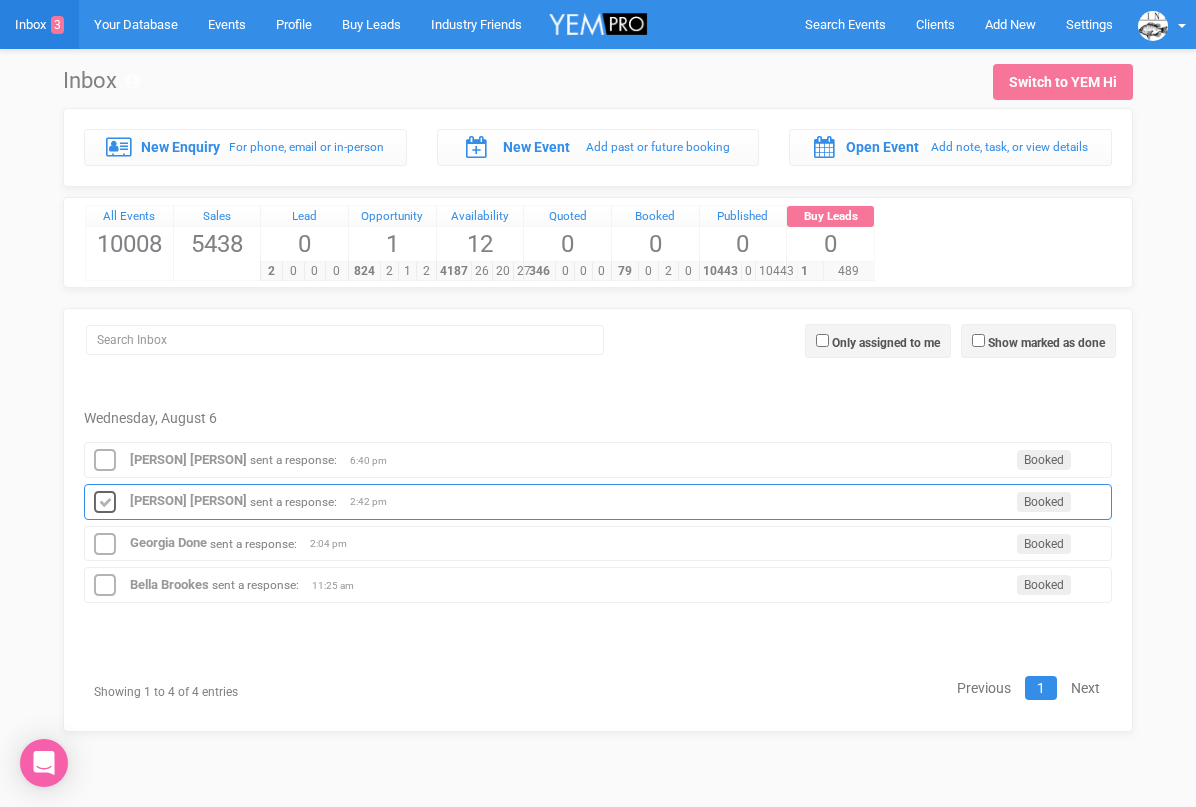 click at bounding box center (105, 503) 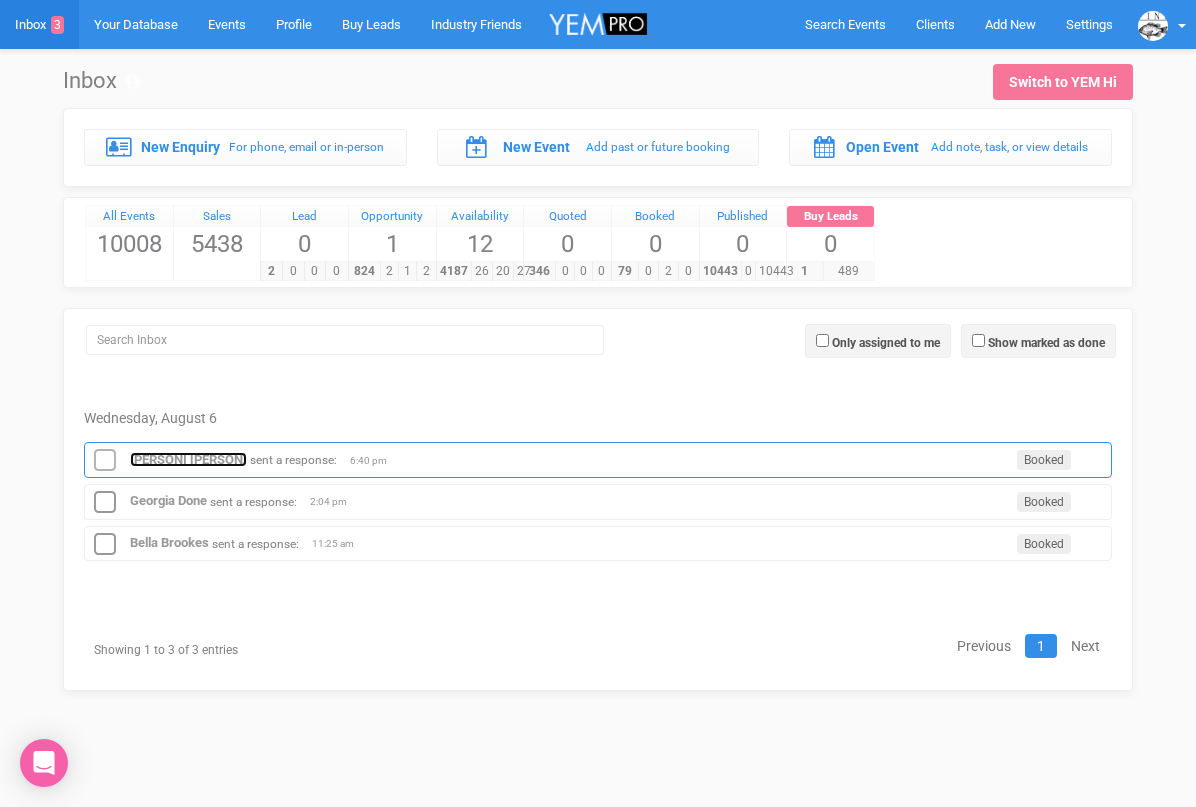 click on "[PERSON] [PERSON]" at bounding box center [188, 459] 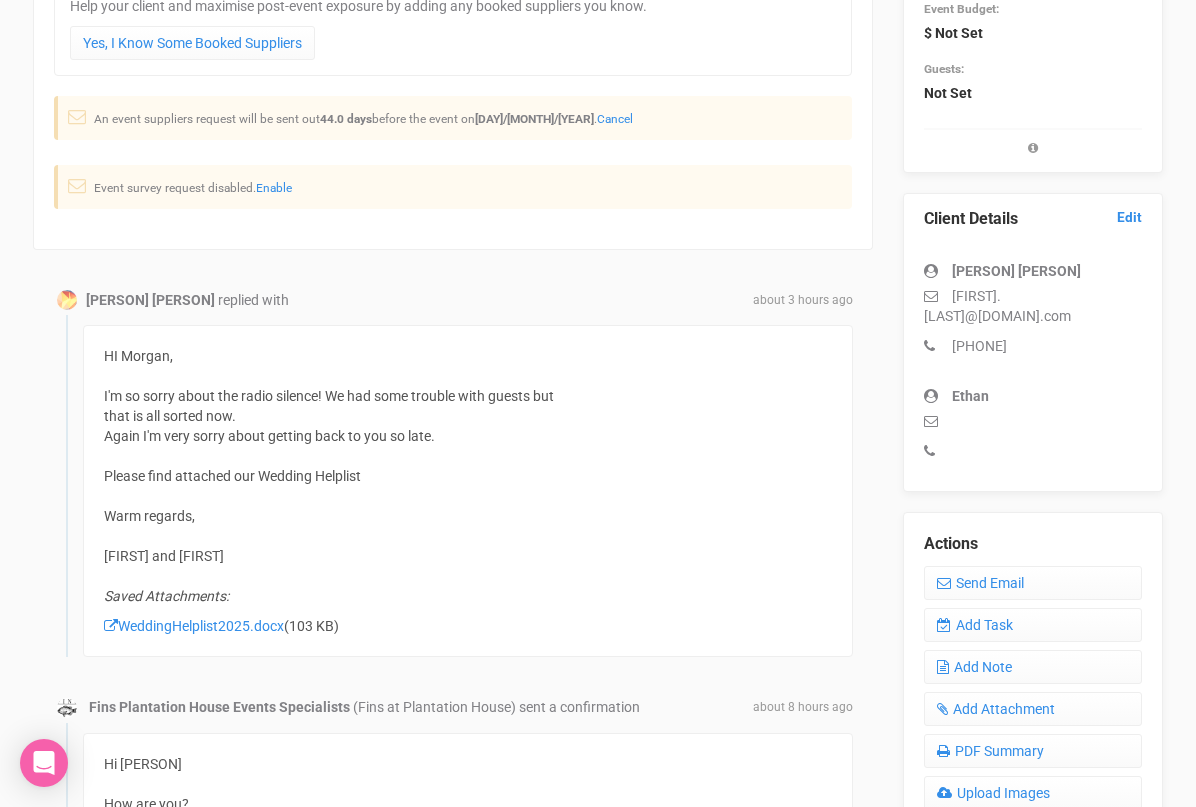 scroll, scrollTop: 365, scrollLeft: 0, axis: vertical 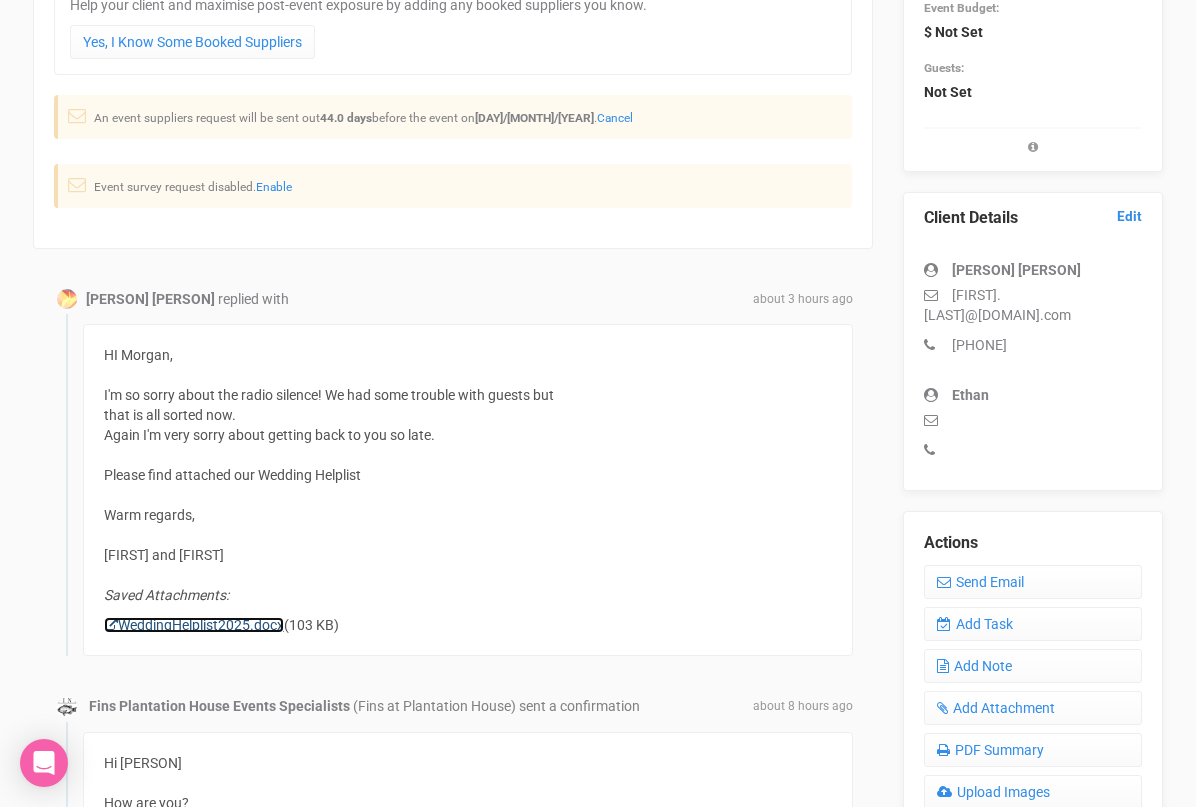 click on "WeddingHelplist2025.docx" at bounding box center [194, 625] 